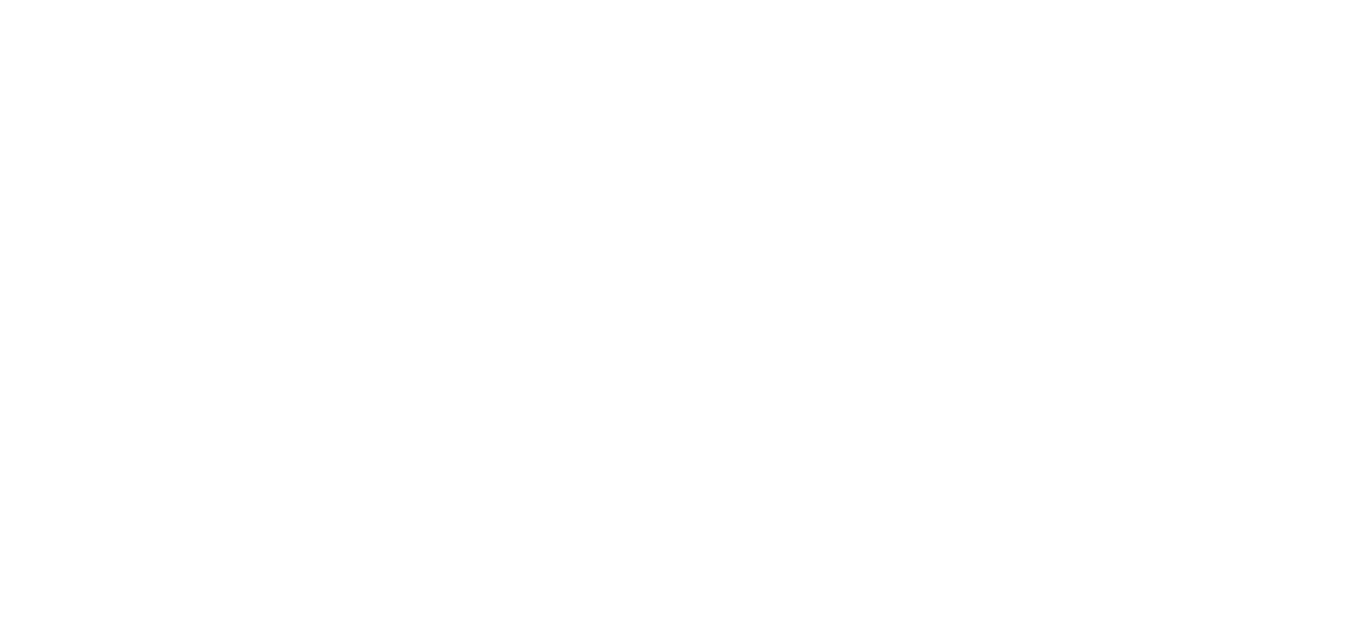 scroll, scrollTop: 0, scrollLeft: 0, axis: both 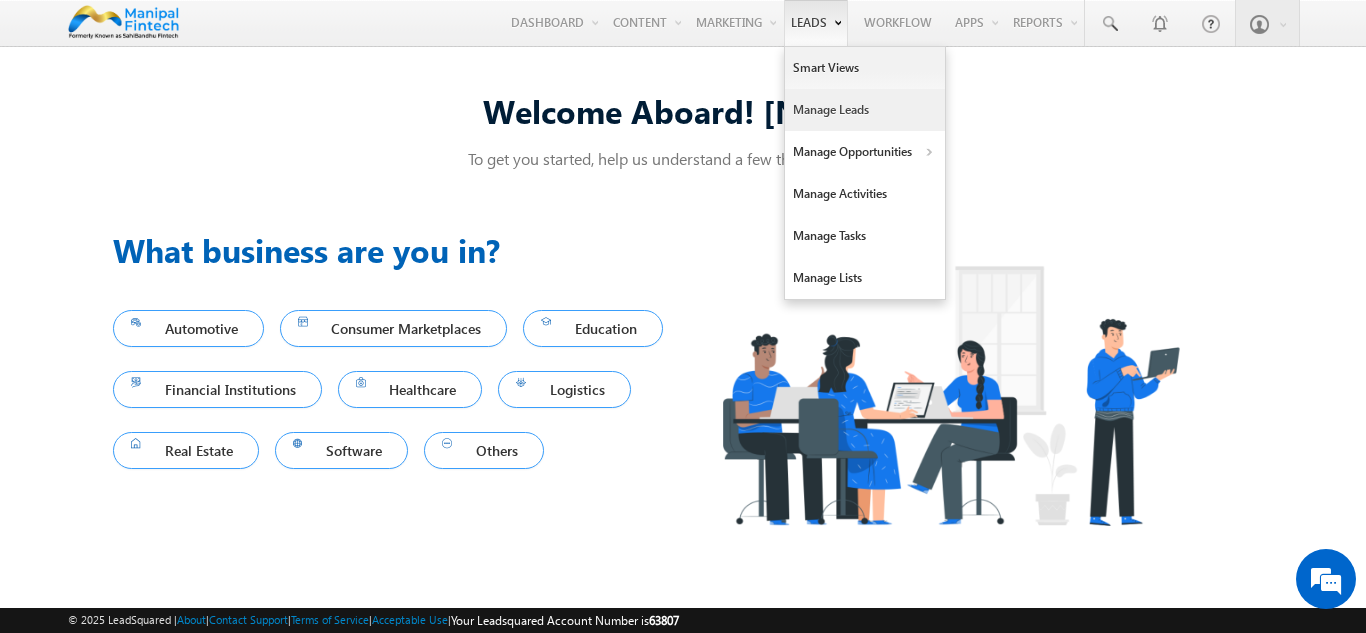 click on "Manage Leads" at bounding box center [865, 110] 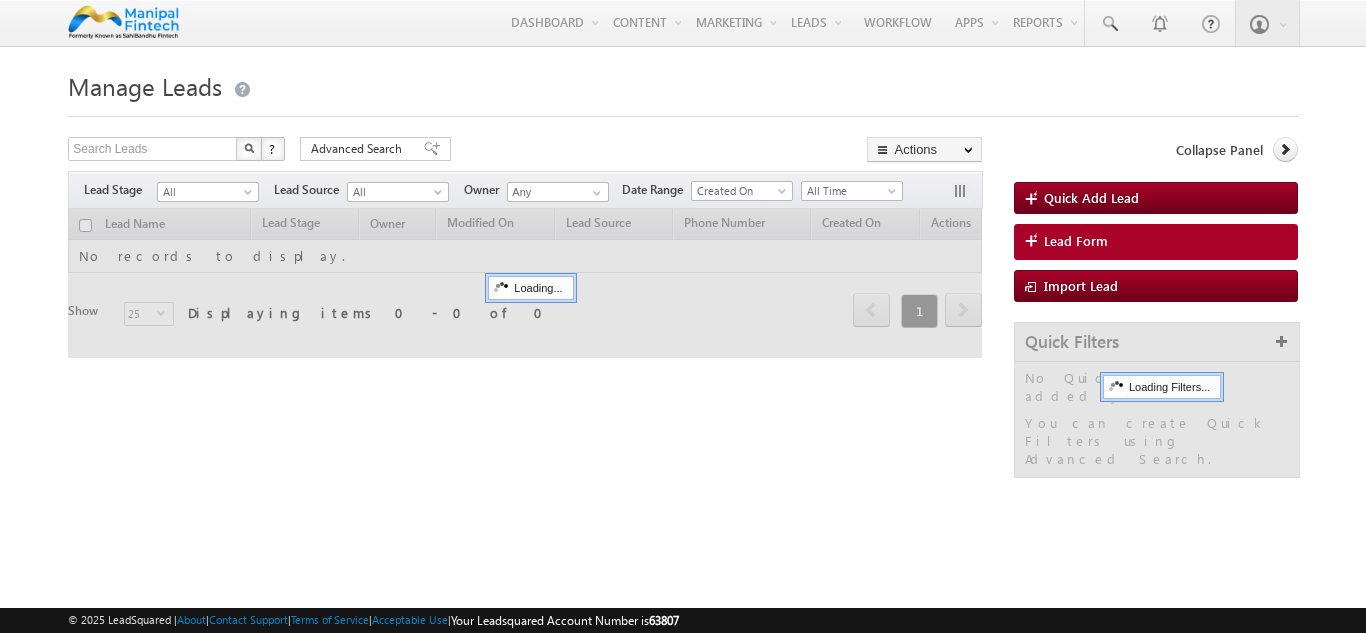scroll, scrollTop: 0, scrollLeft: 0, axis: both 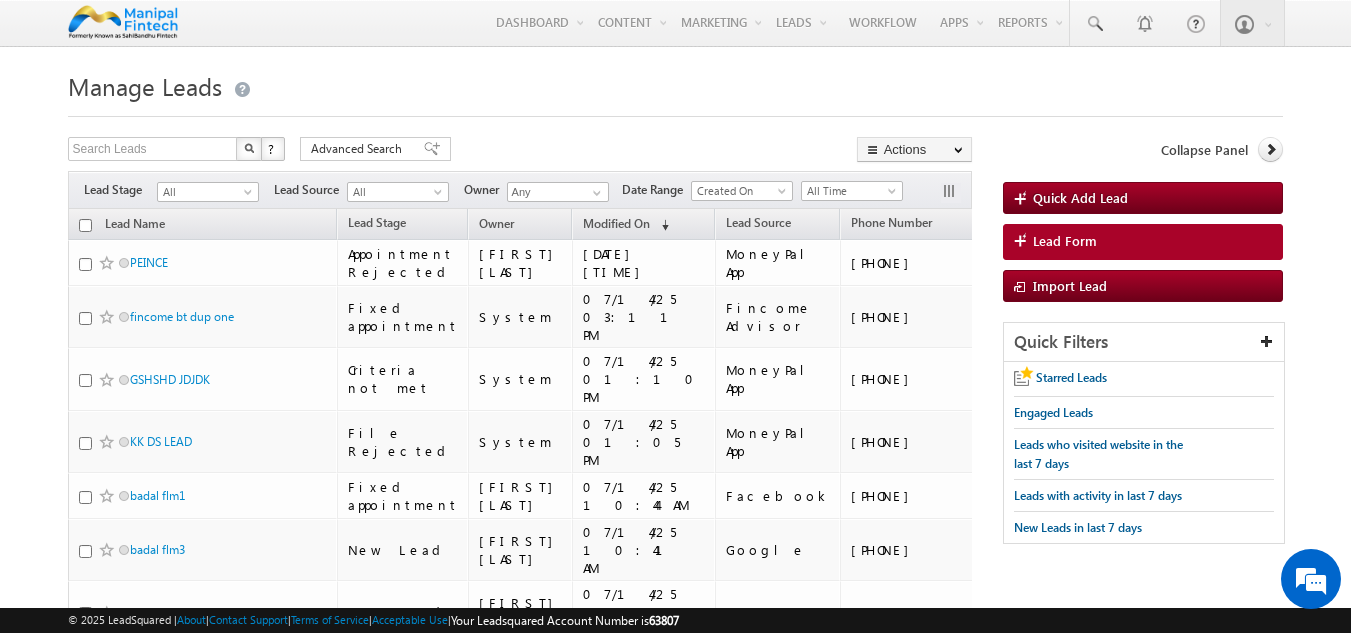 click on "Menu
Akriti Srivastav
akrit i.sri vasta va@sa hiban dhu.c om" at bounding box center [675, 820] 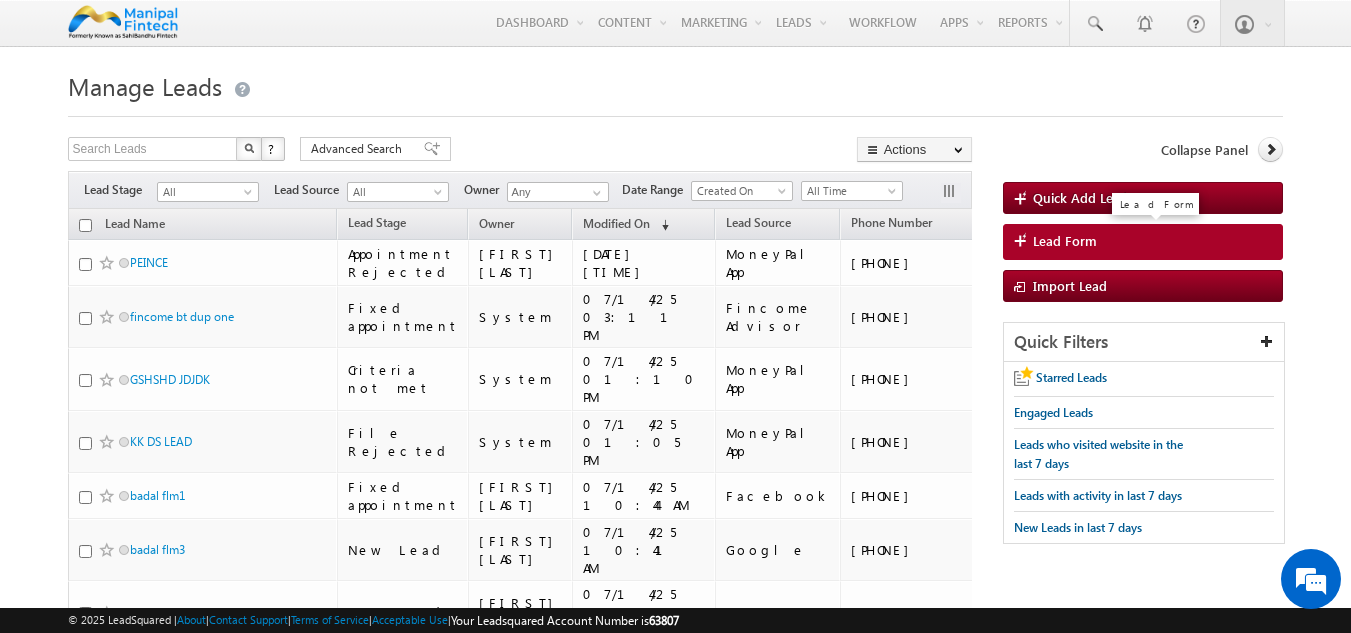 click on "Lead Form" at bounding box center [1143, 242] 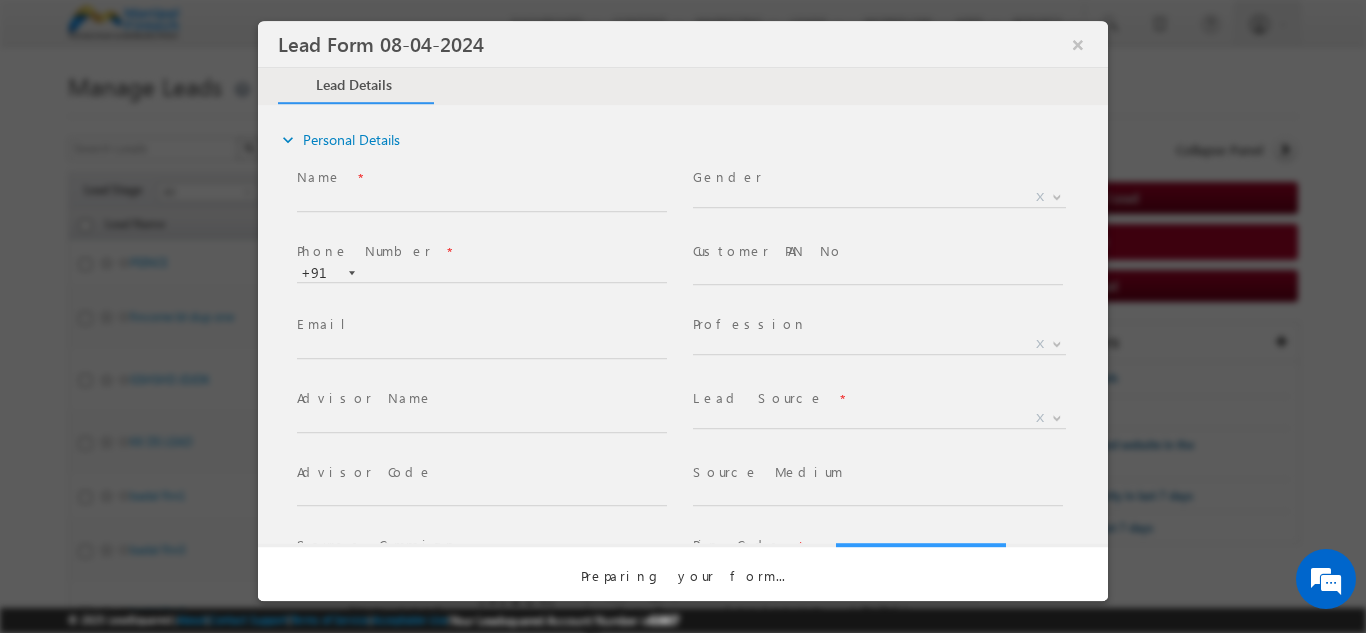 scroll, scrollTop: 0, scrollLeft: 0, axis: both 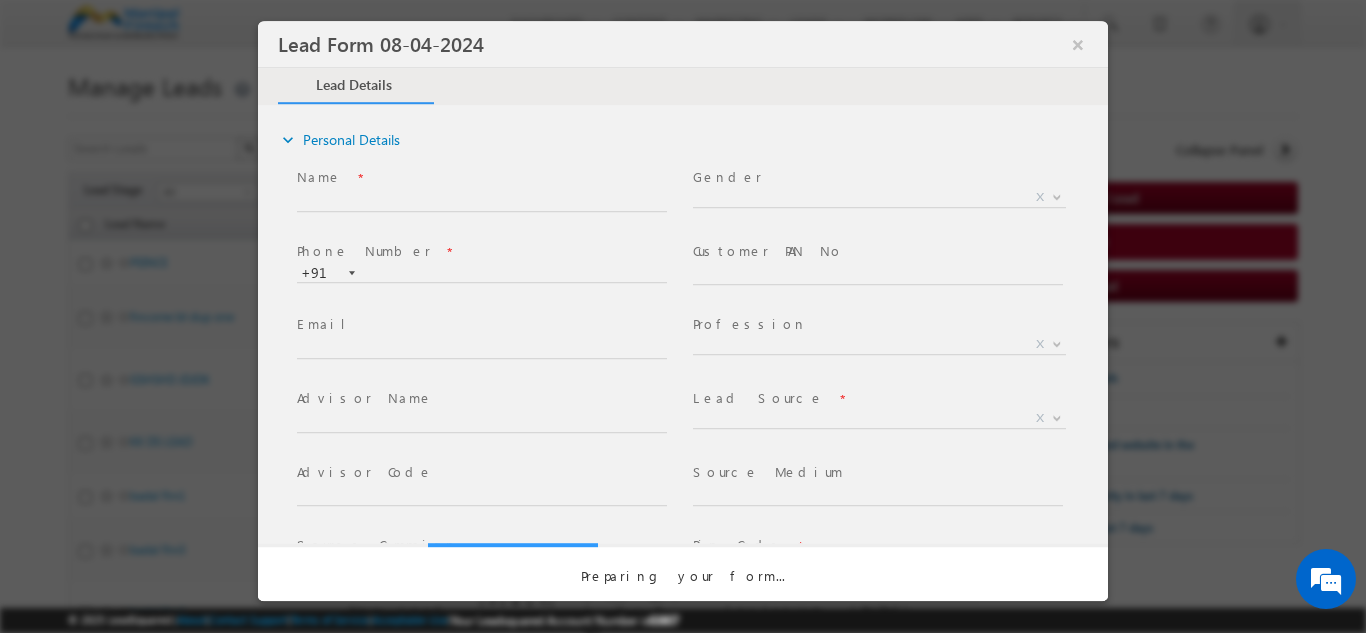 select on "Open" 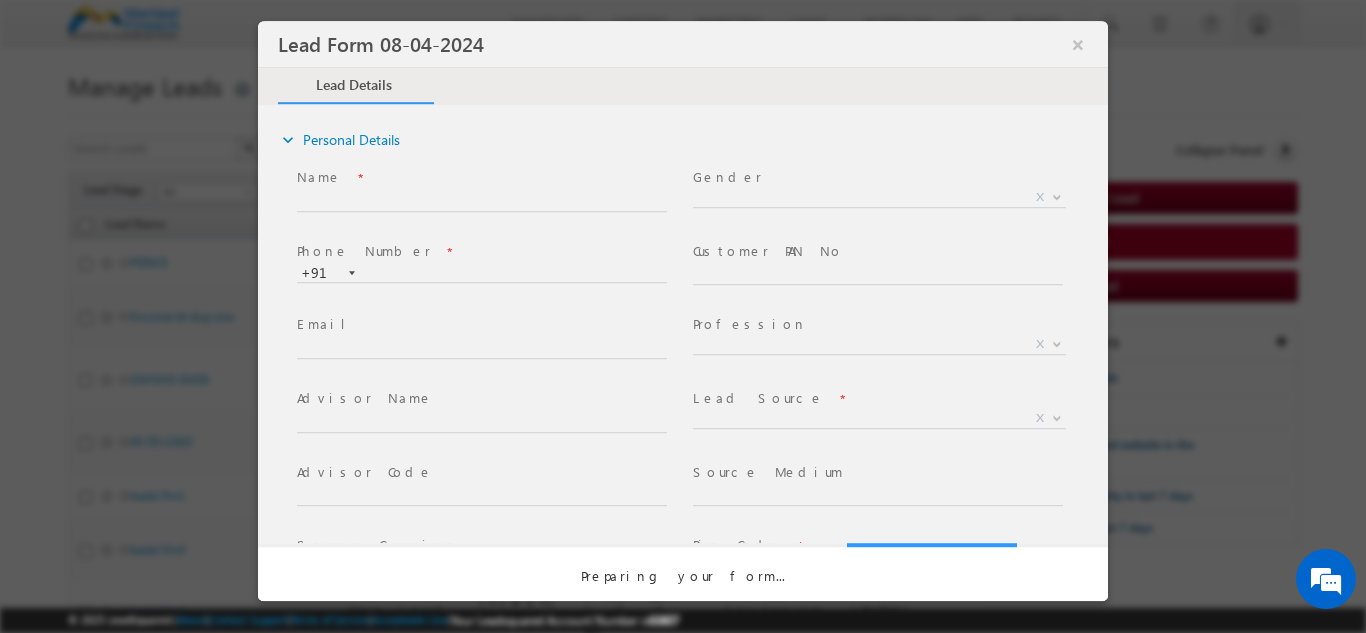 select on "Prospecting" 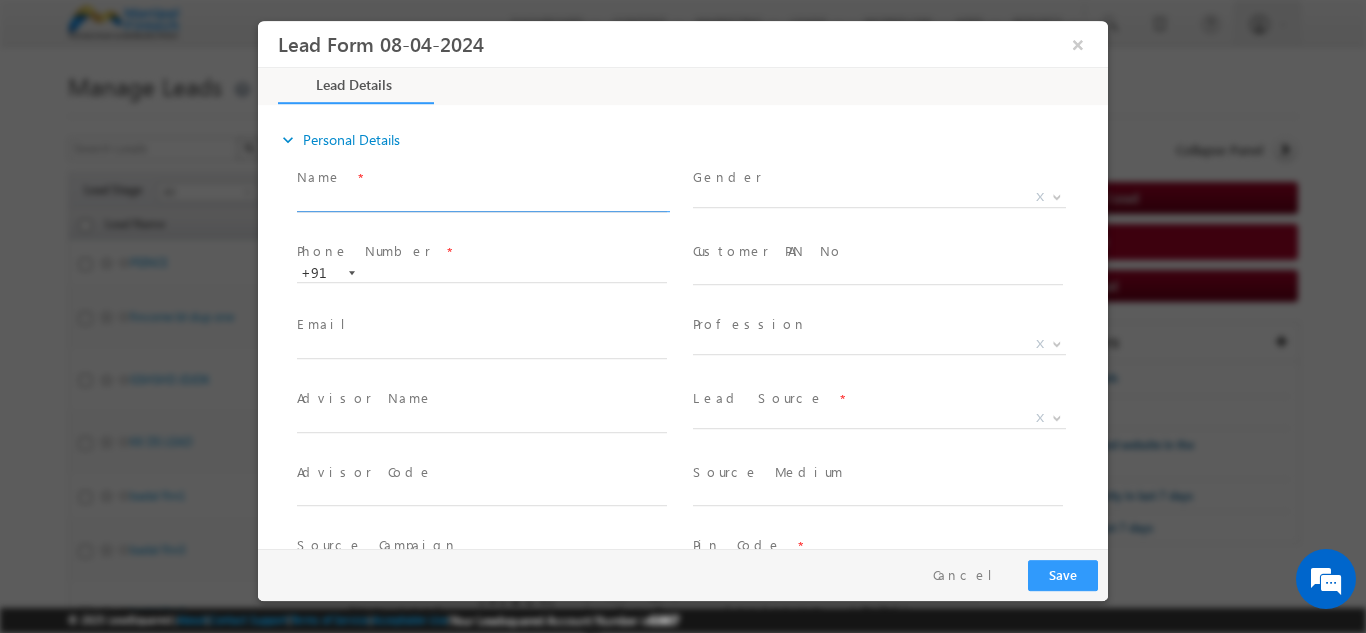 click at bounding box center (482, 201) 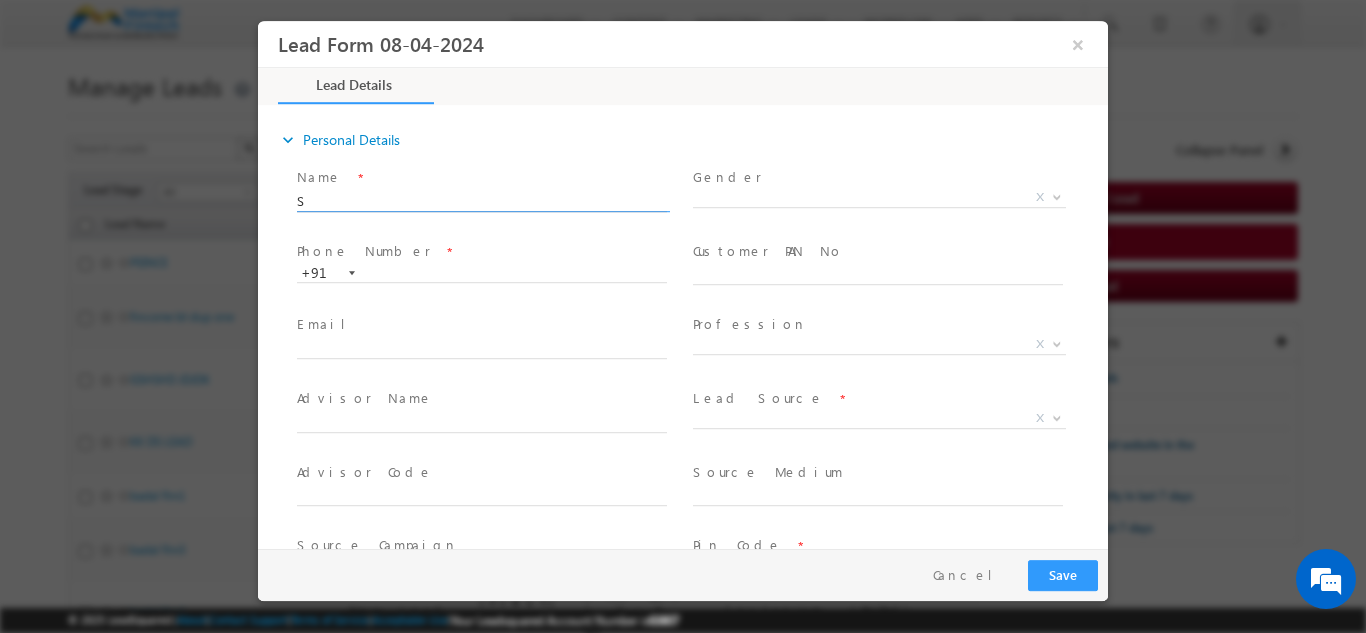 type on "[DATE] [TIME]" 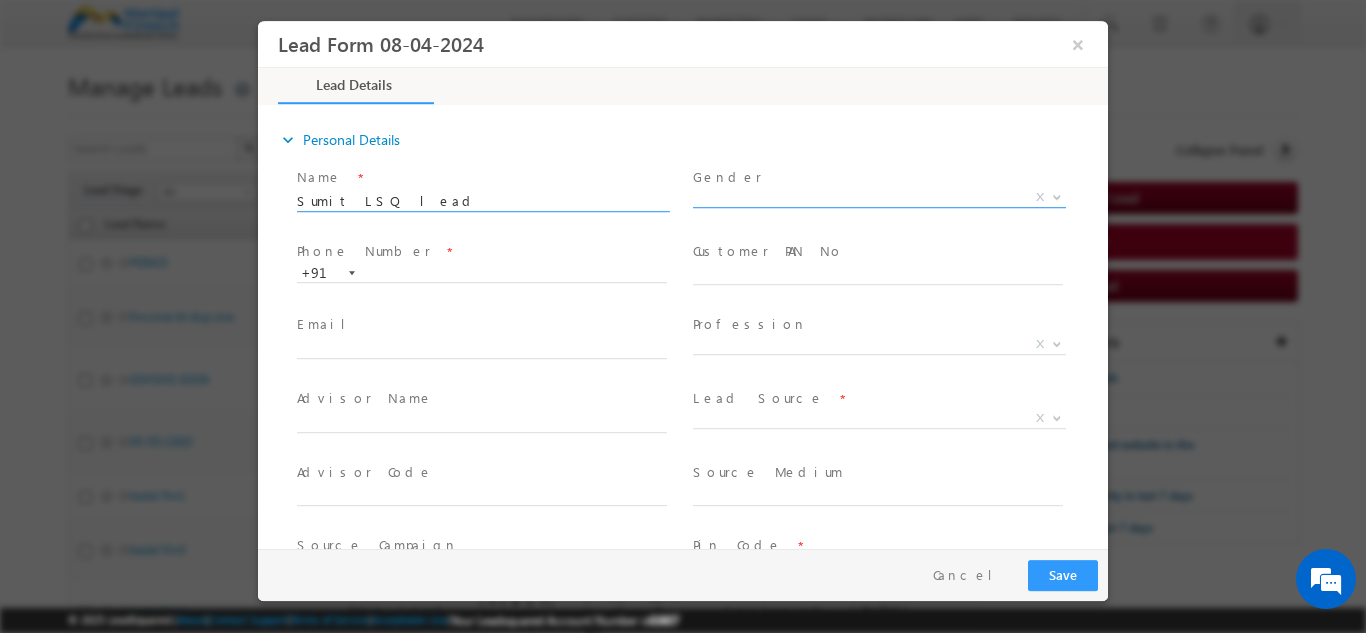 type on "Sumit LSQ lead" 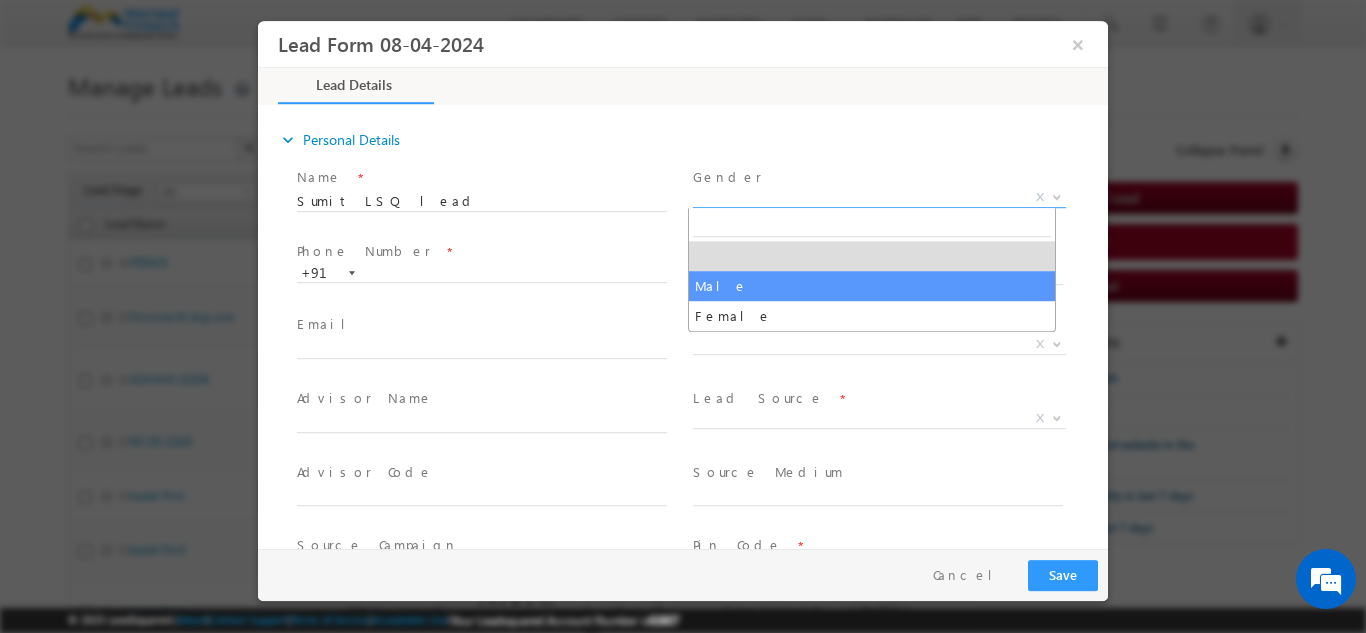 select on "Male" 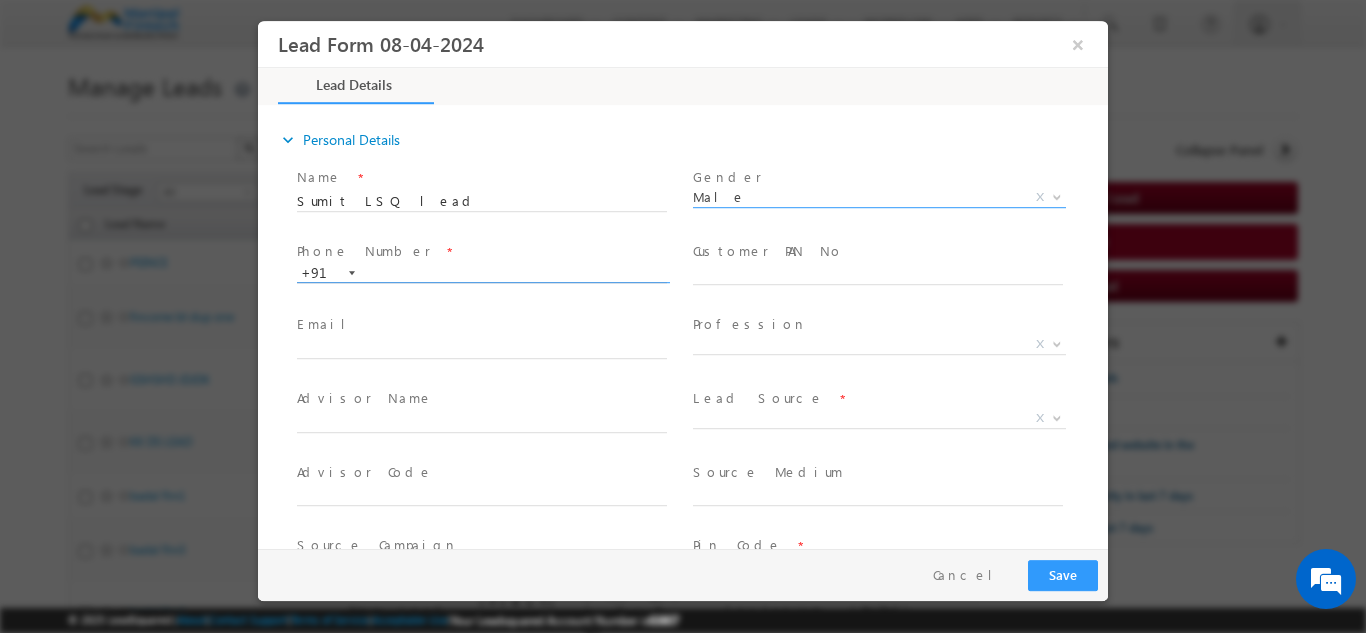 click at bounding box center [482, 273] 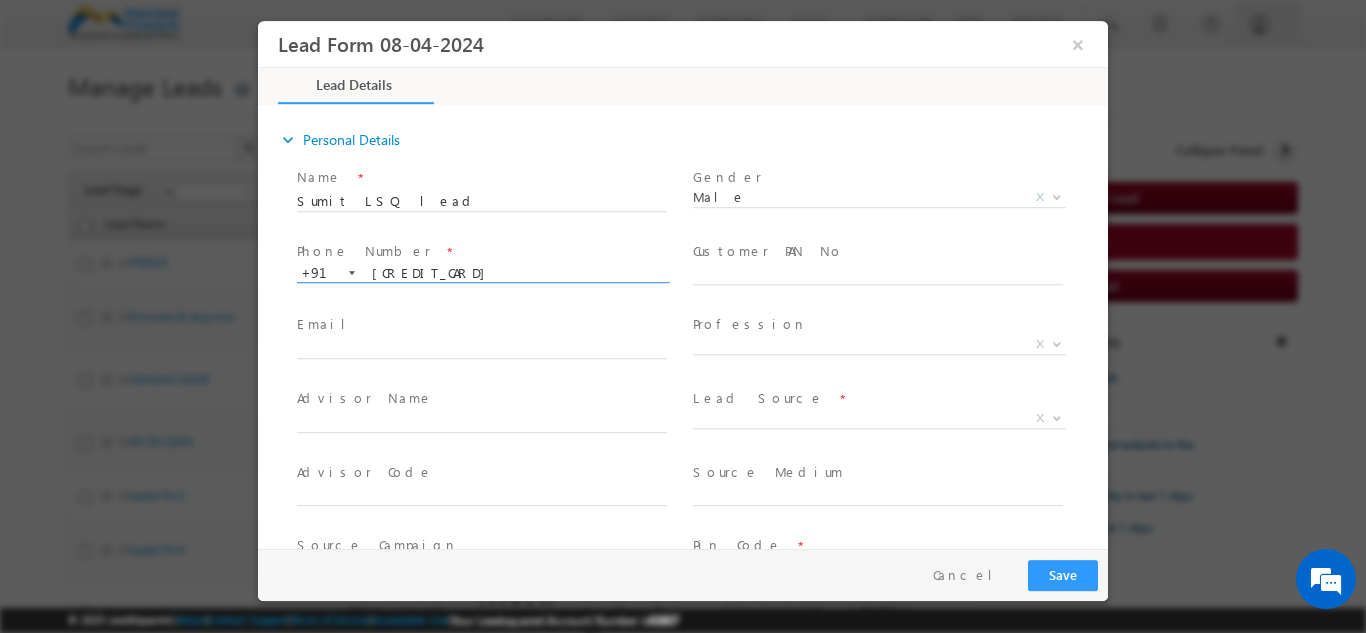 drag, startPoint x: 468, startPoint y: 272, endPoint x: 375, endPoint y: 276, distance: 93.08598 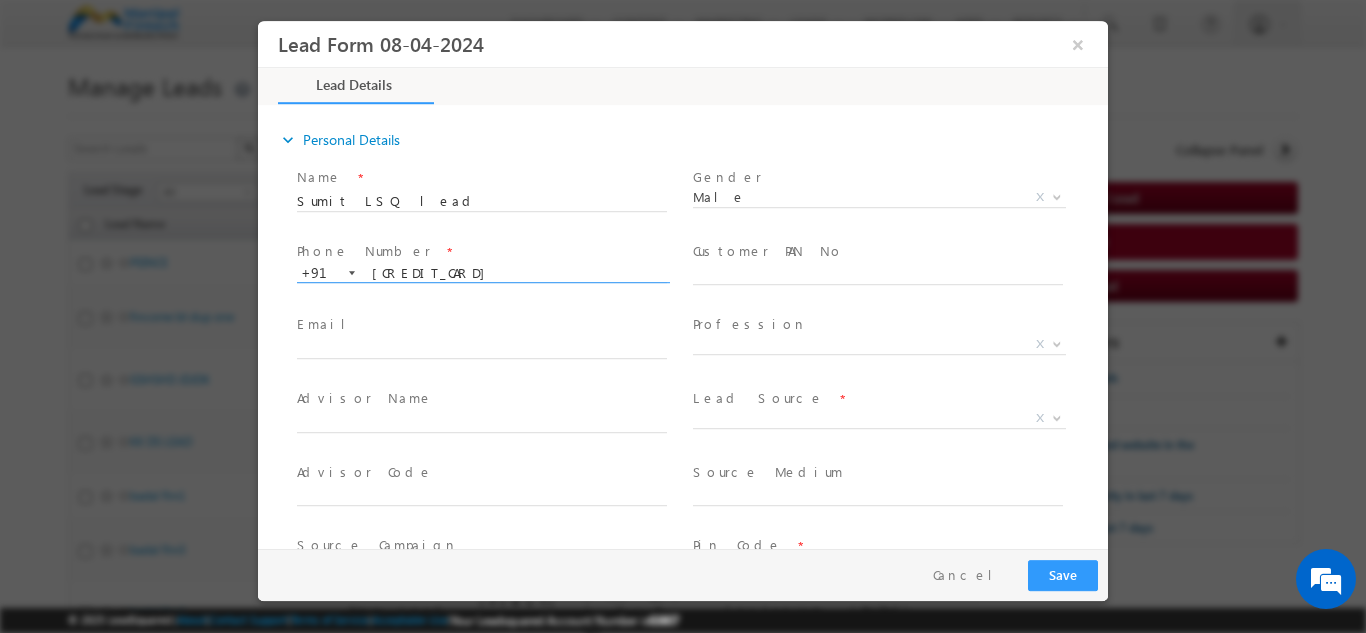type on "[PHONE]" 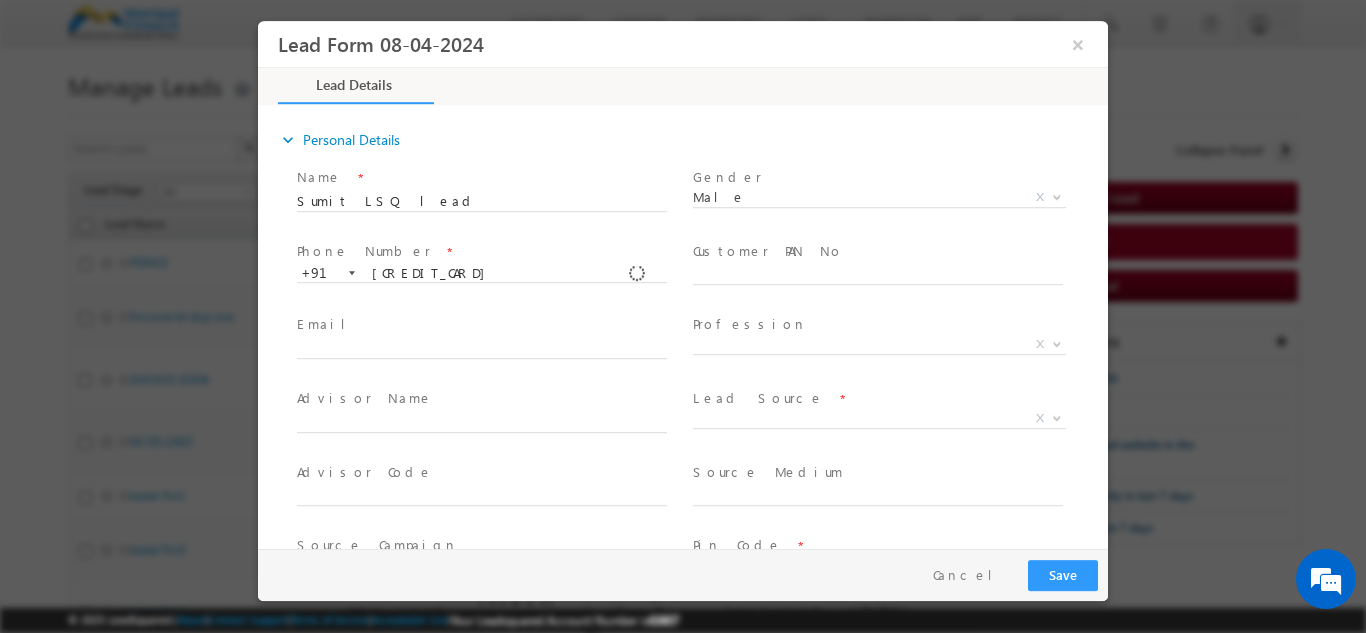 click on "Email
*" at bounding box center (481, 324) 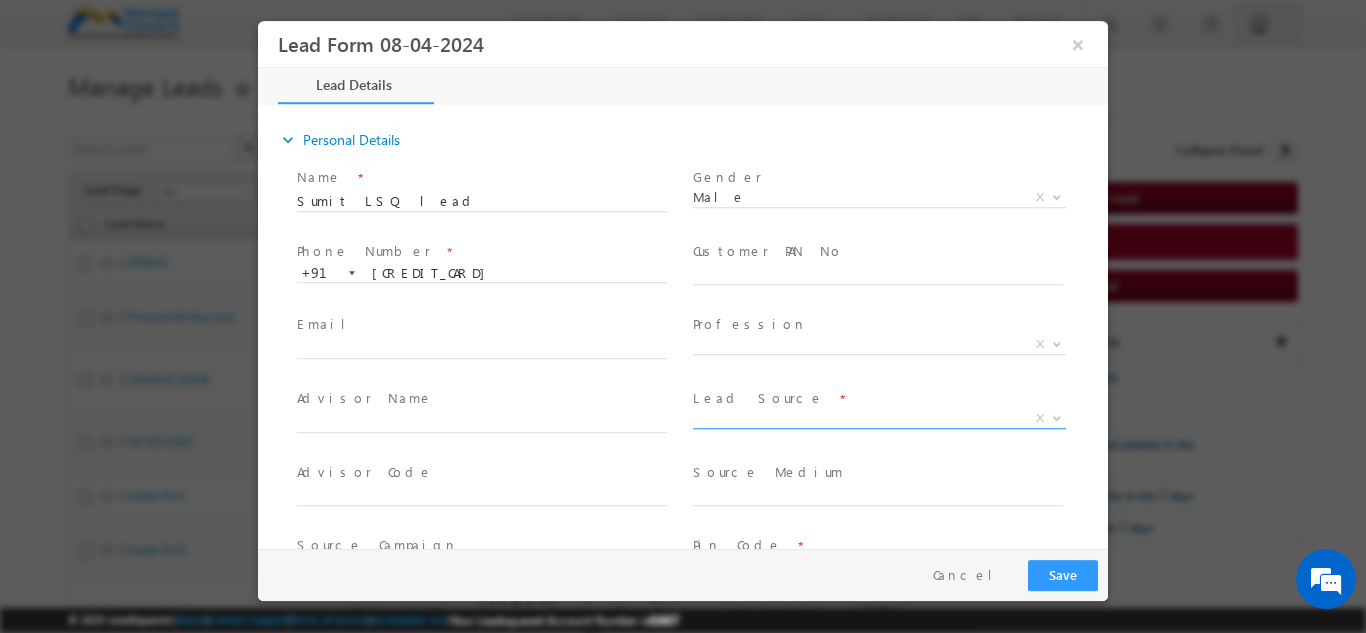 select on "Inbound Email" 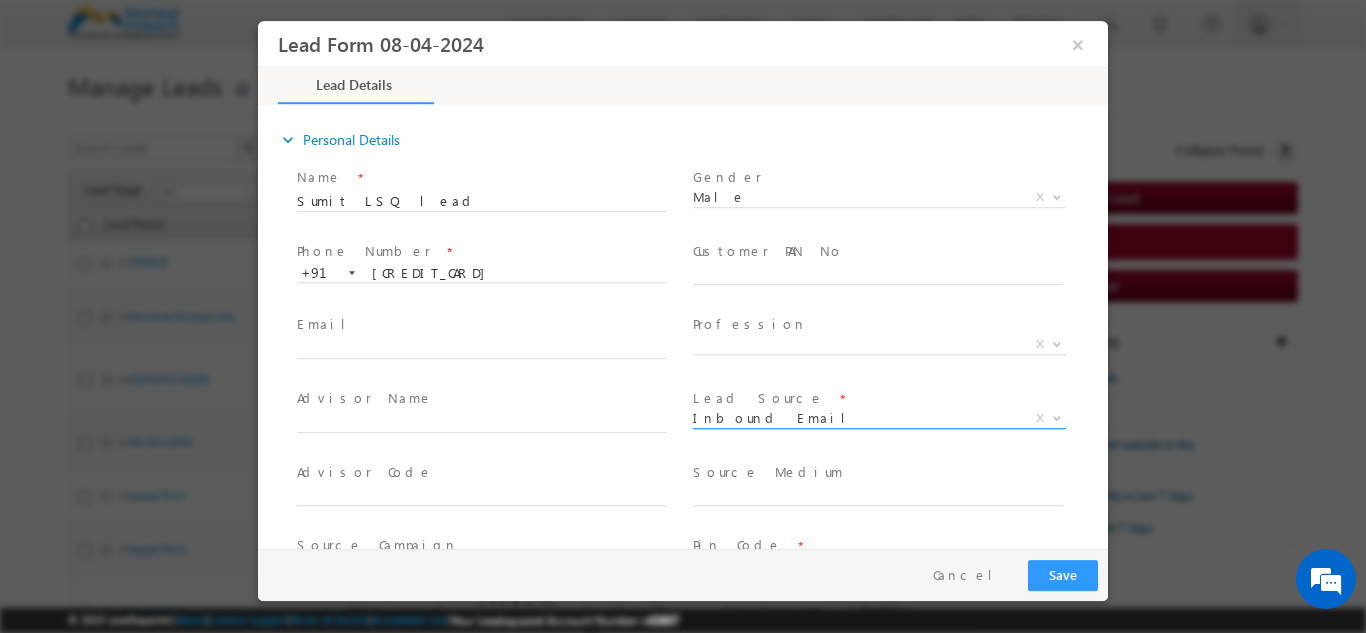 click on "Inbound Email" at bounding box center [855, 417] 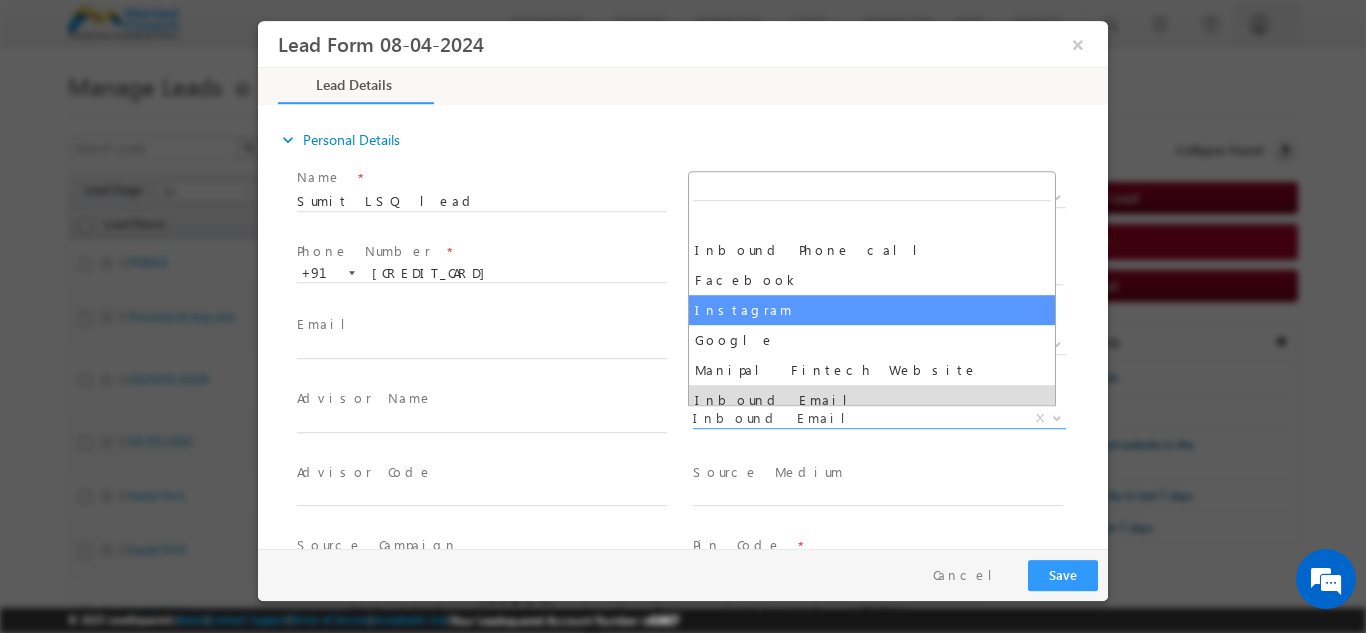 select on "Instagram" 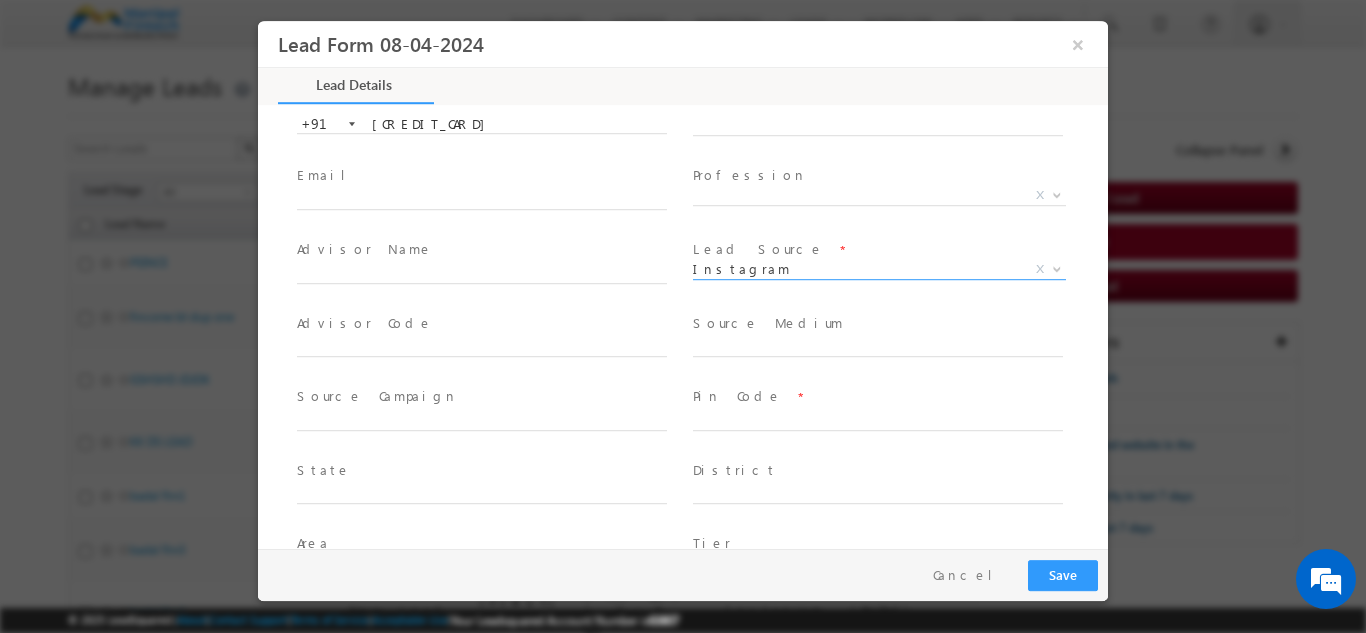 scroll, scrollTop: 151, scrollLeft: 0, axis: vertical 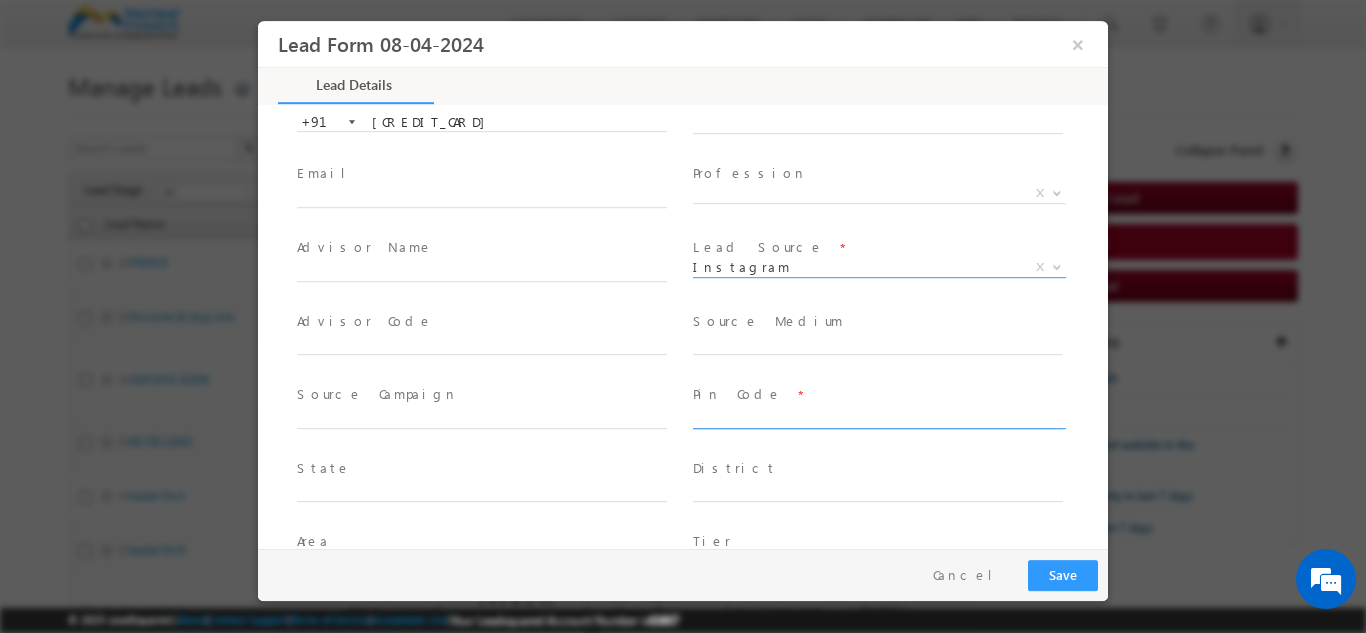 click at bounding box center (878, 418) 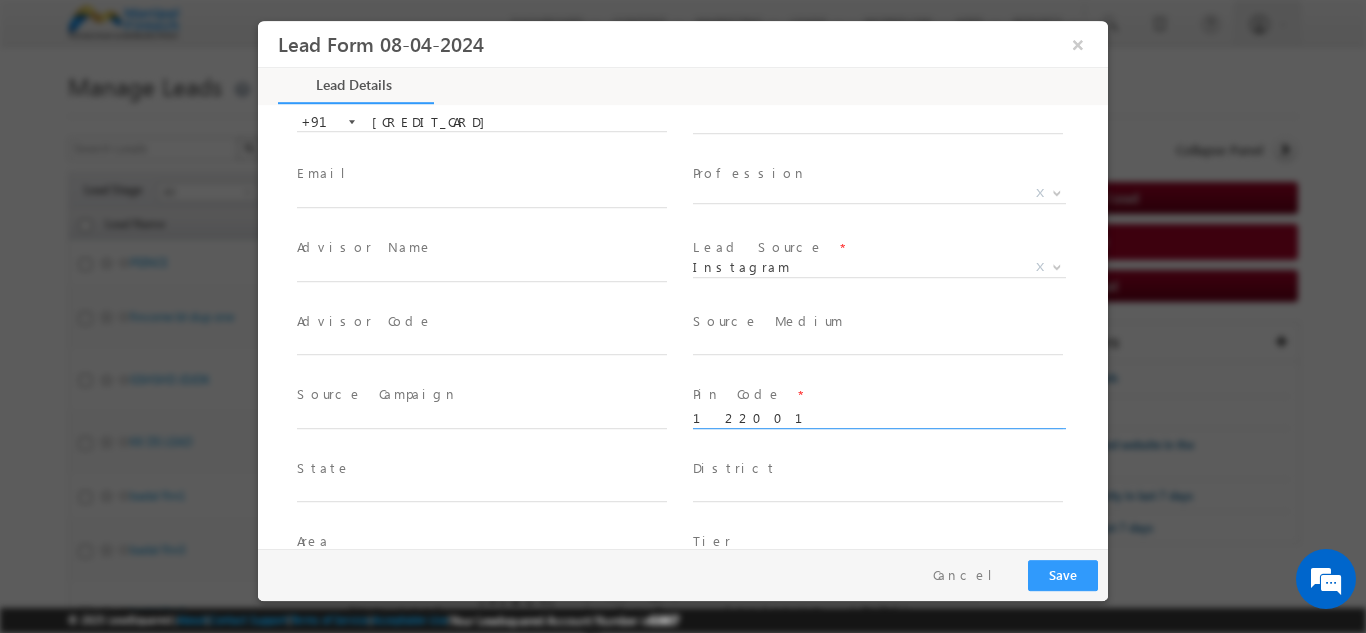 type on "122001" 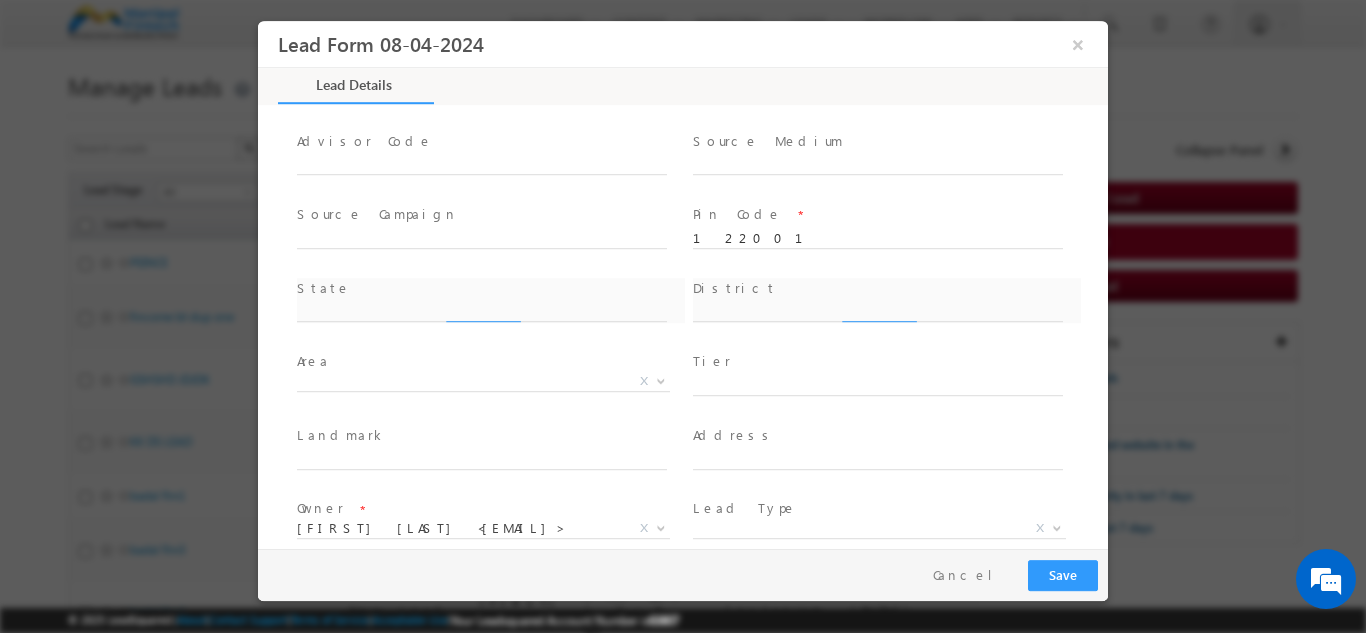 type on "Haryana" 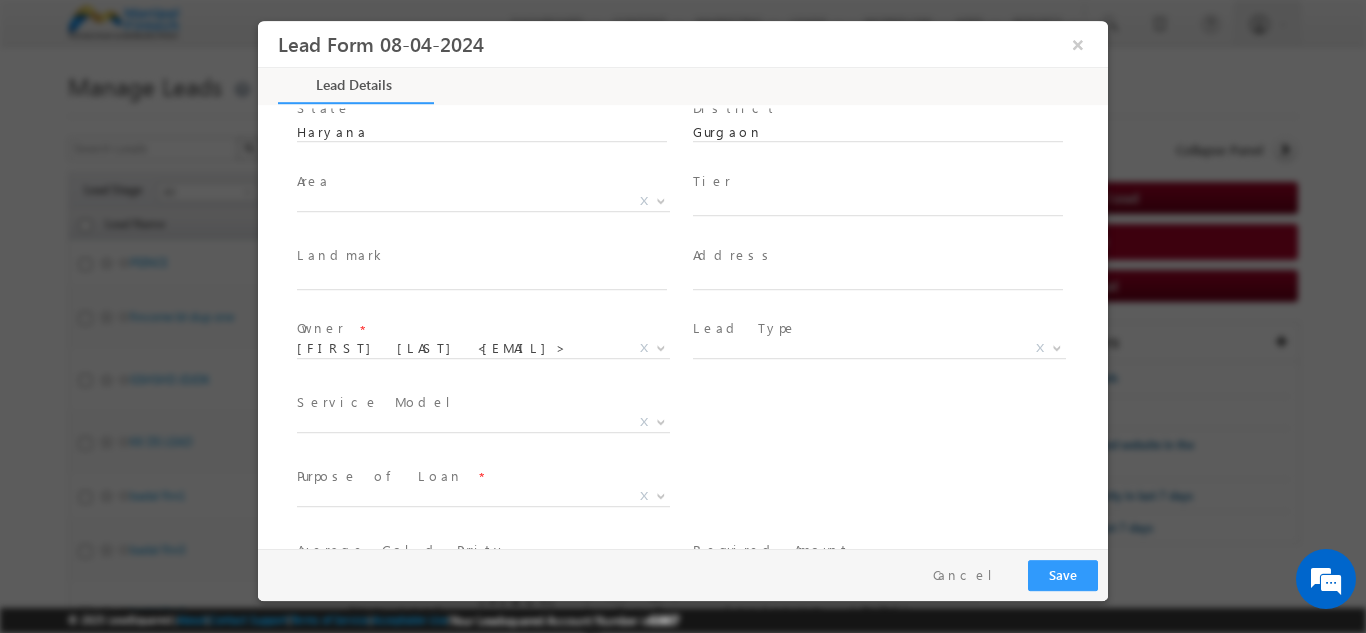 scroll, scrollTop: 512, scrollLeft: 0, axis: vertical 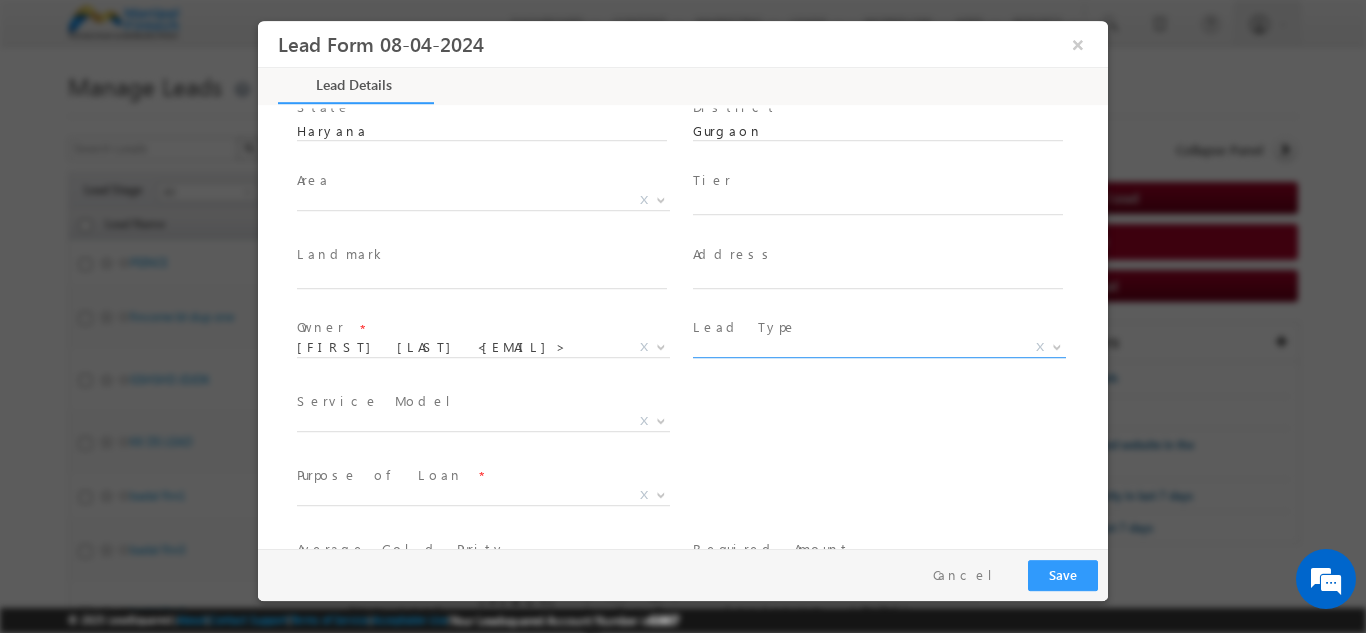 click on "X" at bounding box center [879, 347] 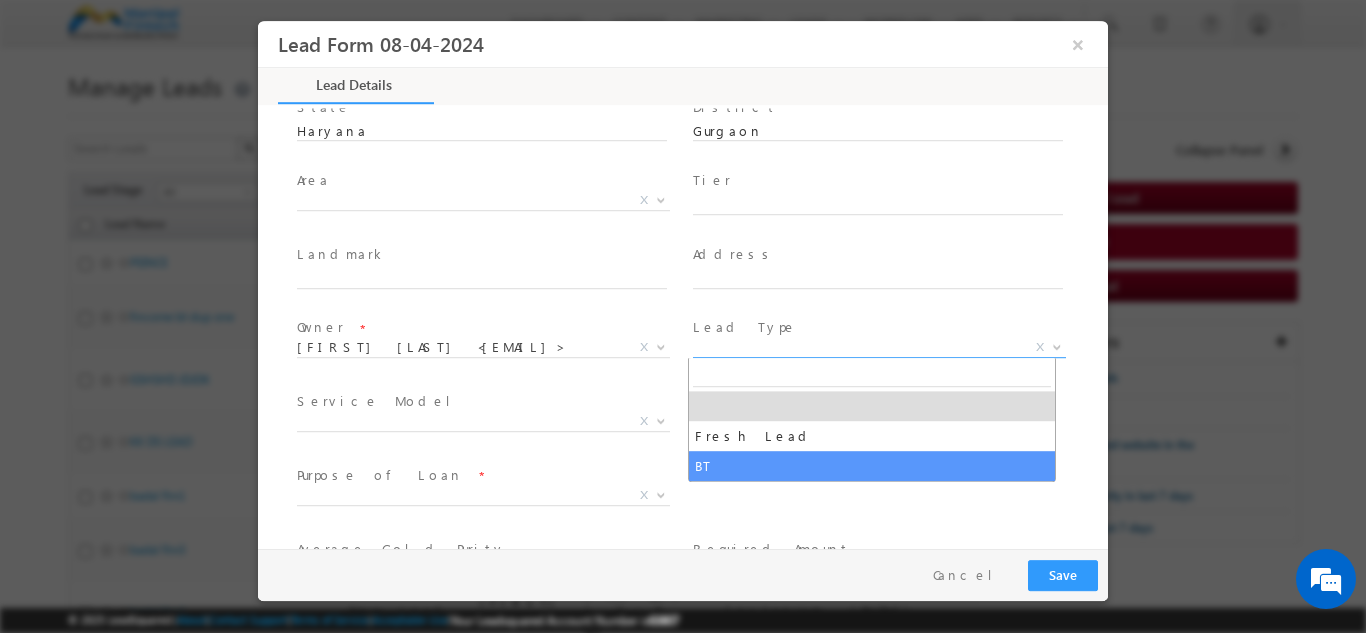 select on "BT" 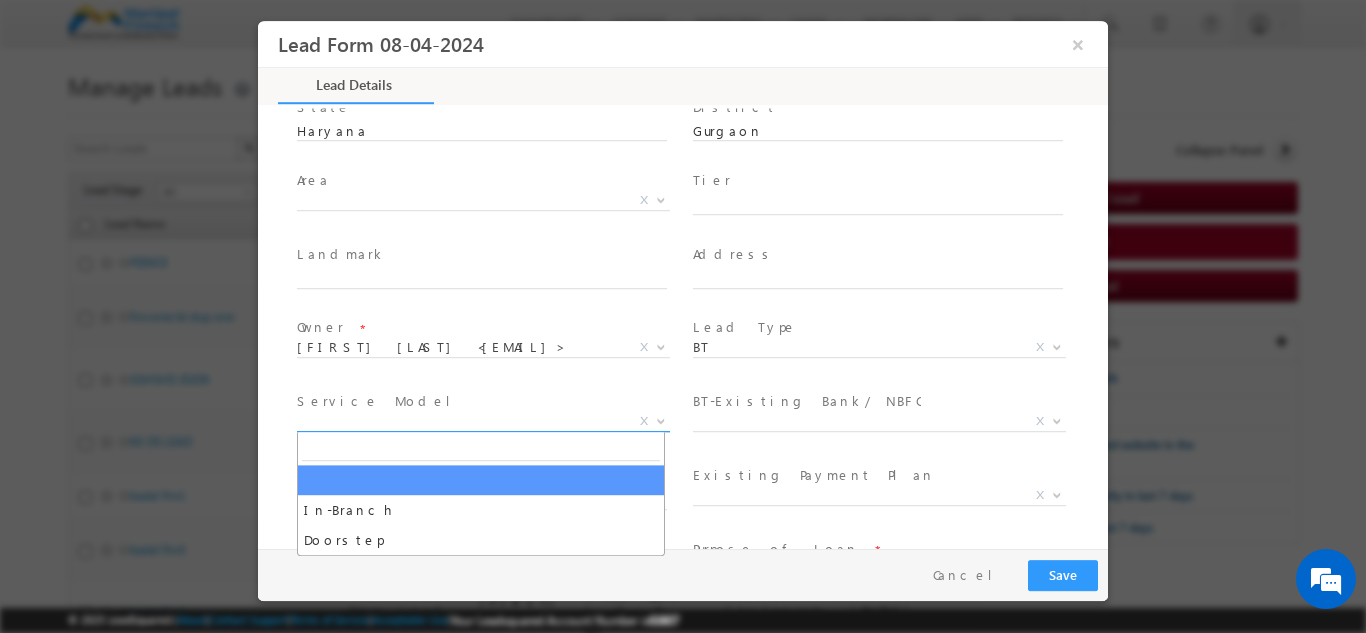 click on "X" at bounding box center (483, 421) 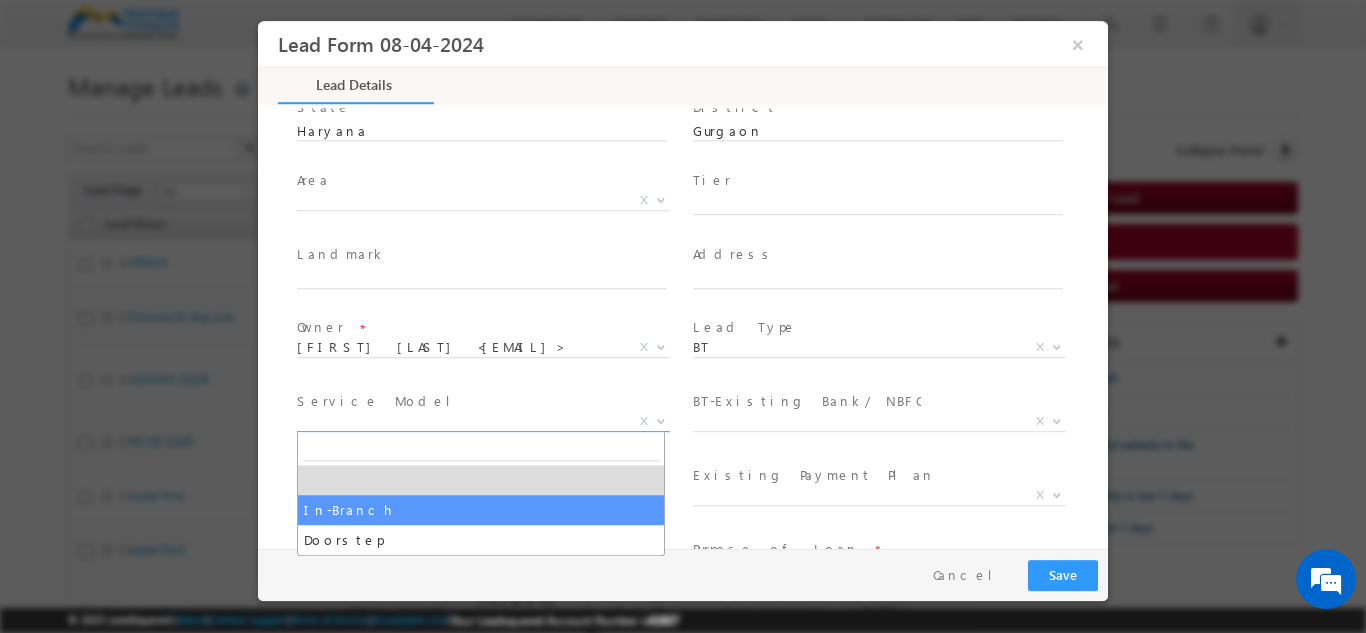 select on "In-Branch" 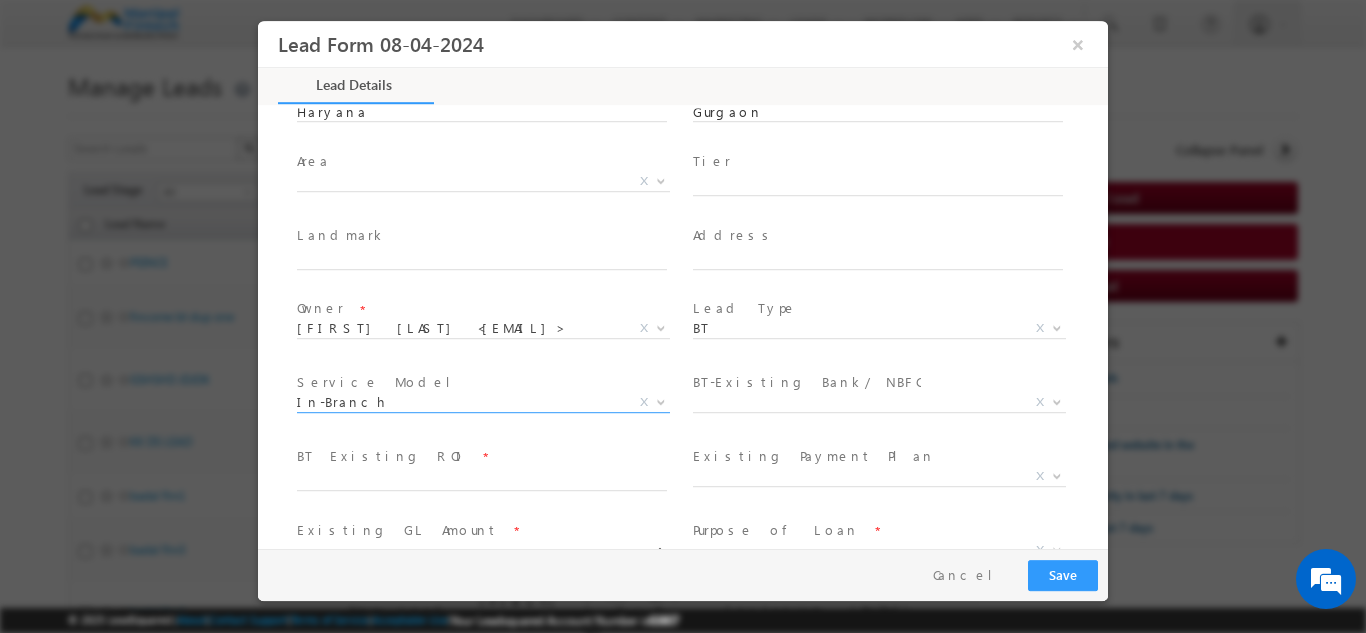 scroll, scrollTop: 532, scrollLeft: 0, axis: vertical 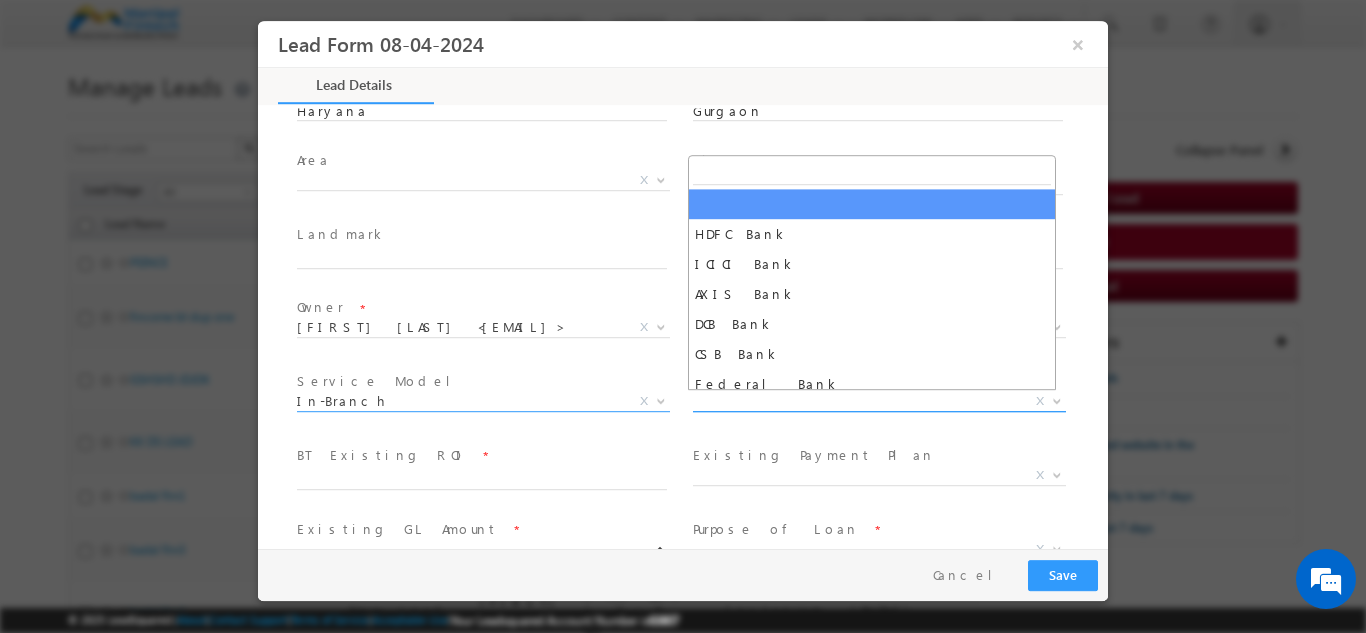 click on "X" at bounding box center (879, 401) 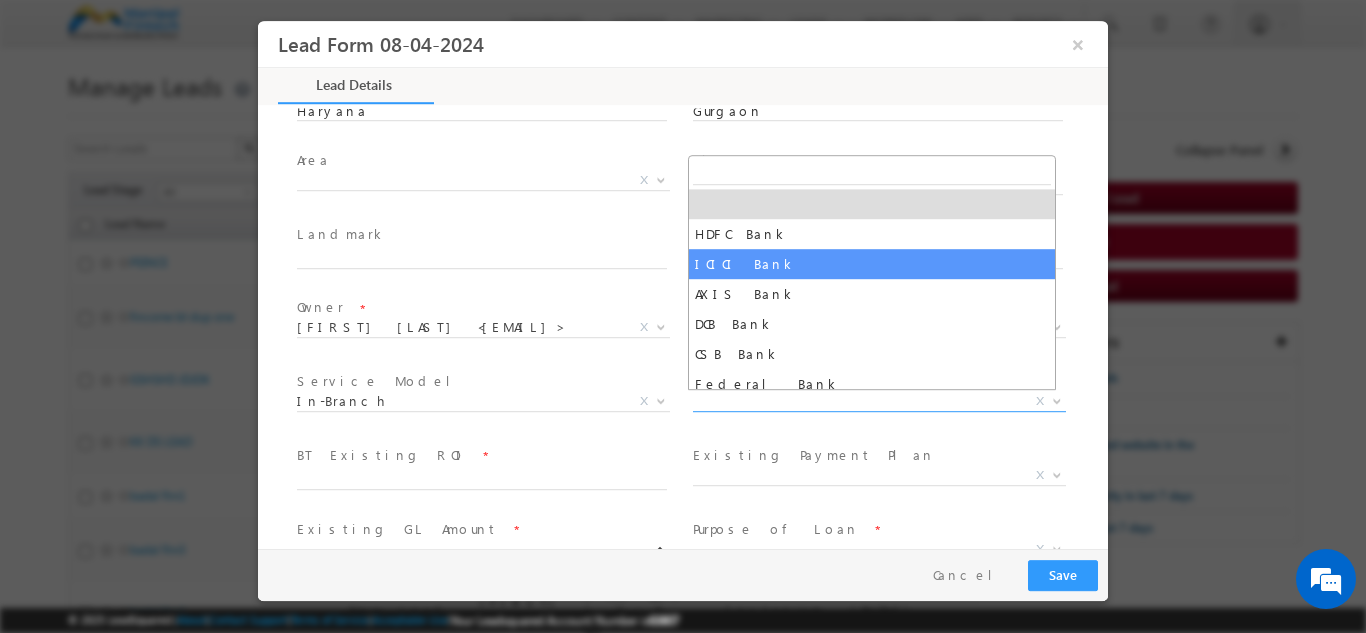 select on "ICICI Bank" 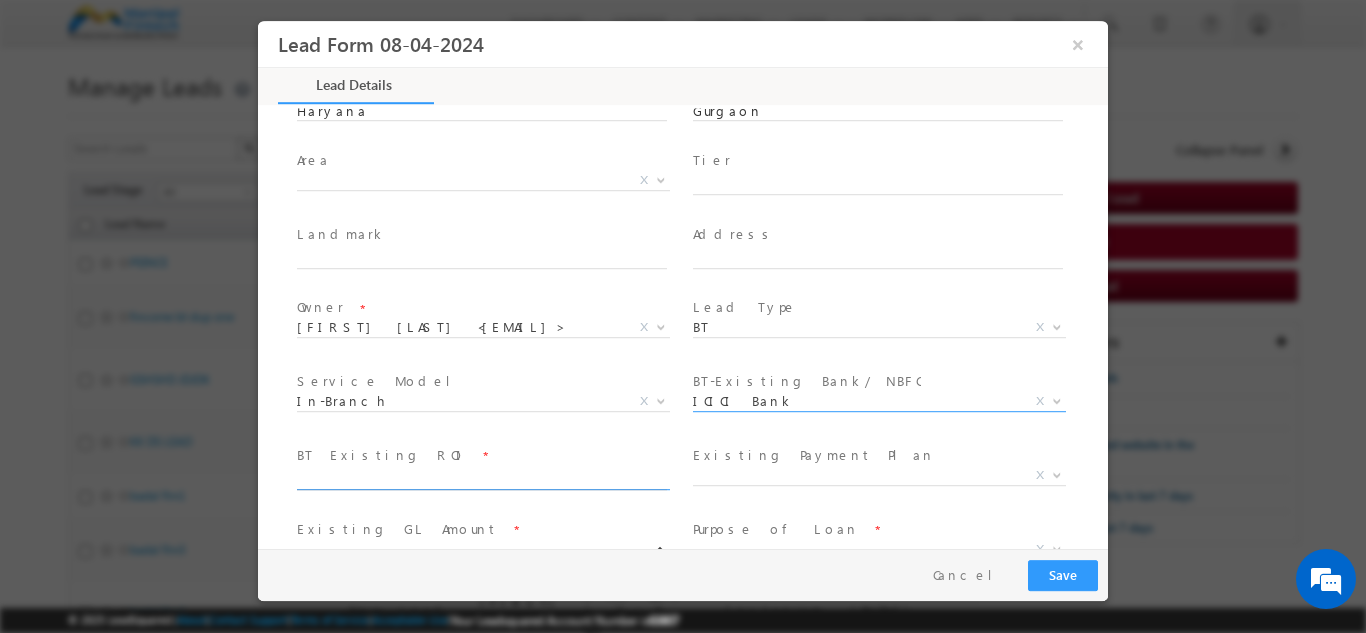 click at bounding box center (482, 479) 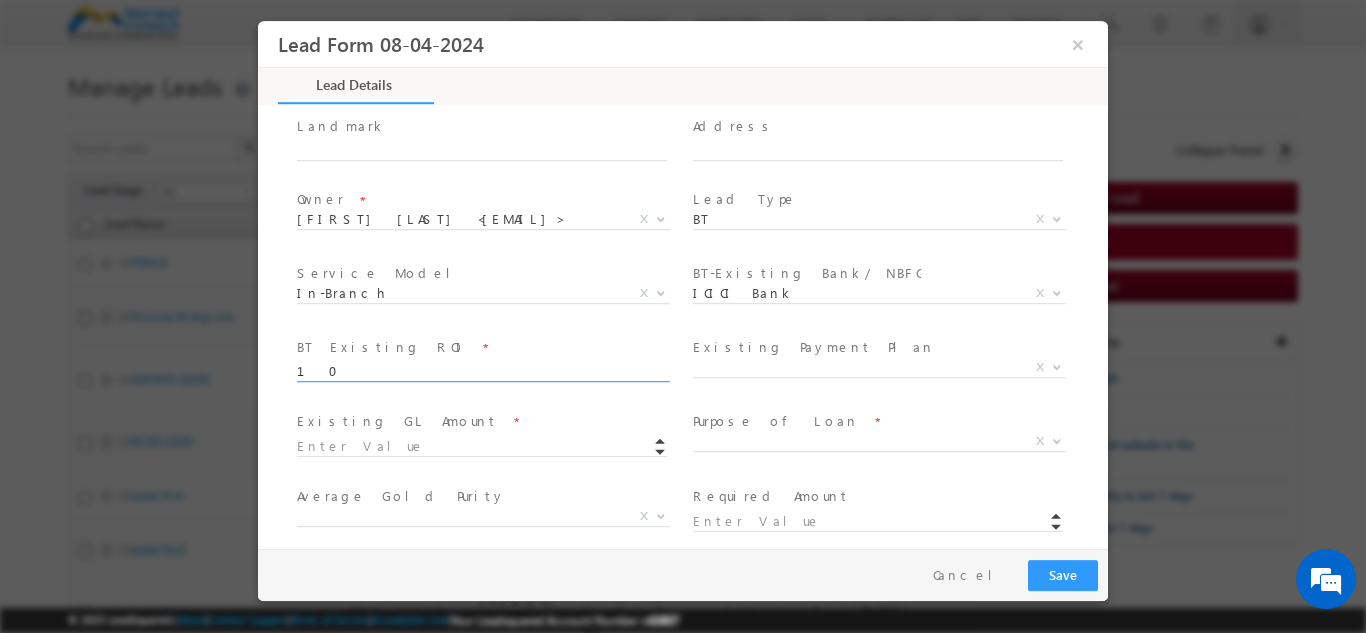 scroll, scrollTop: 643, scrollLeft: 0, axis: vertical 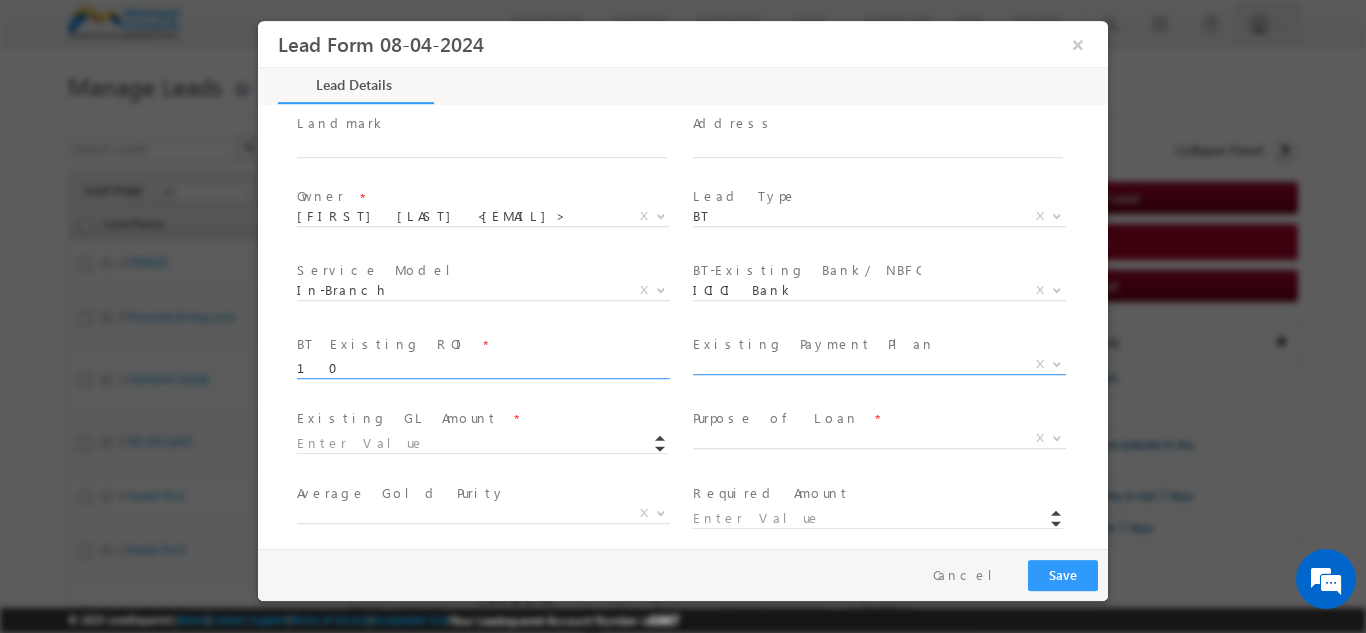 type on "10" 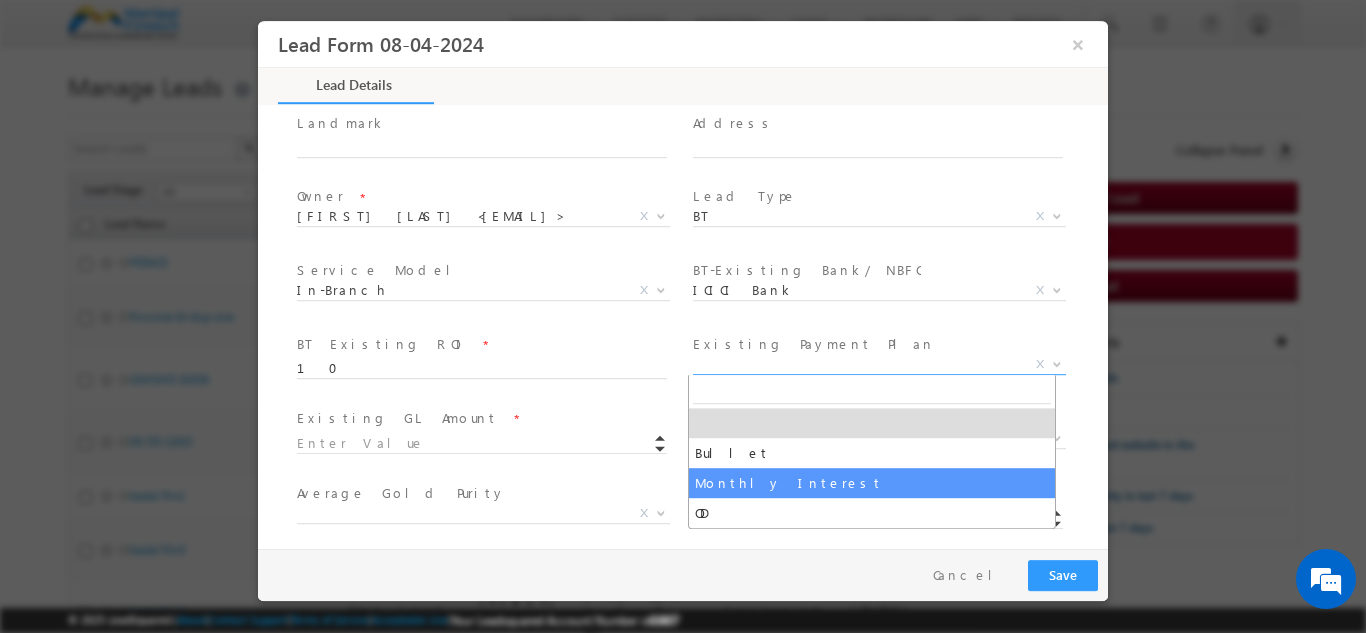 select on "Monthly Interest" 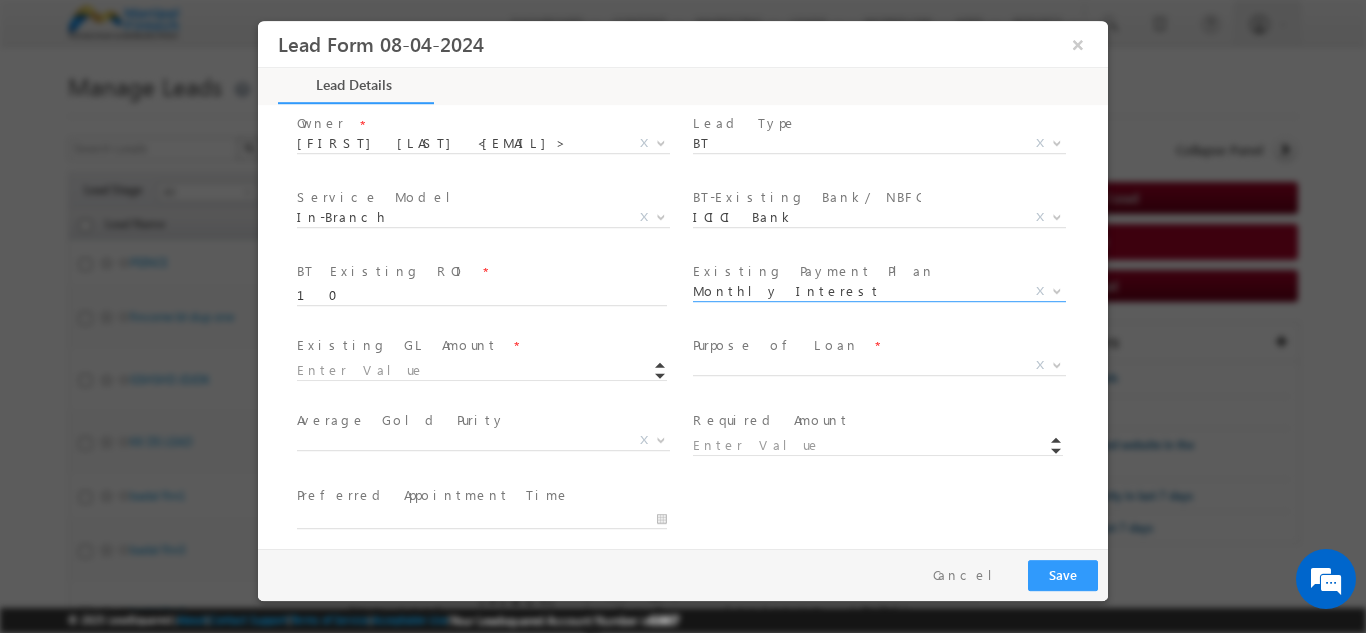 scroll, scrollTop: 721, scrollLeft: 0, axis: vertical 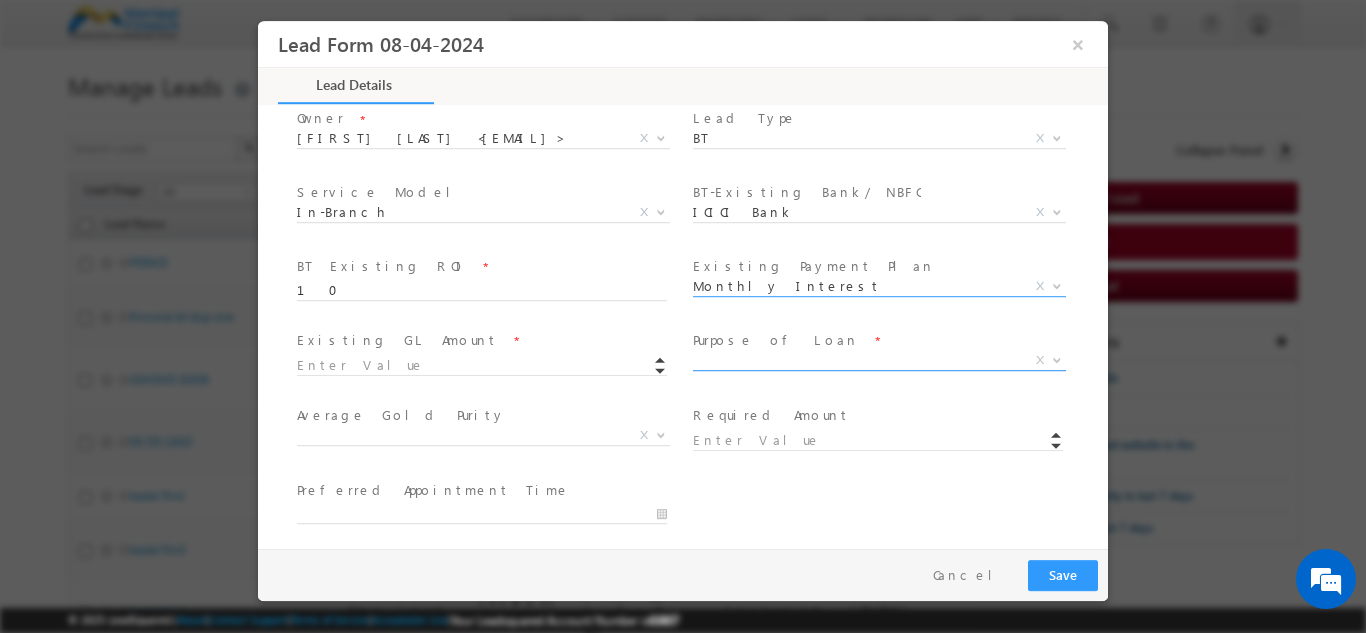 click on "X" at bounding box center [879, 360] 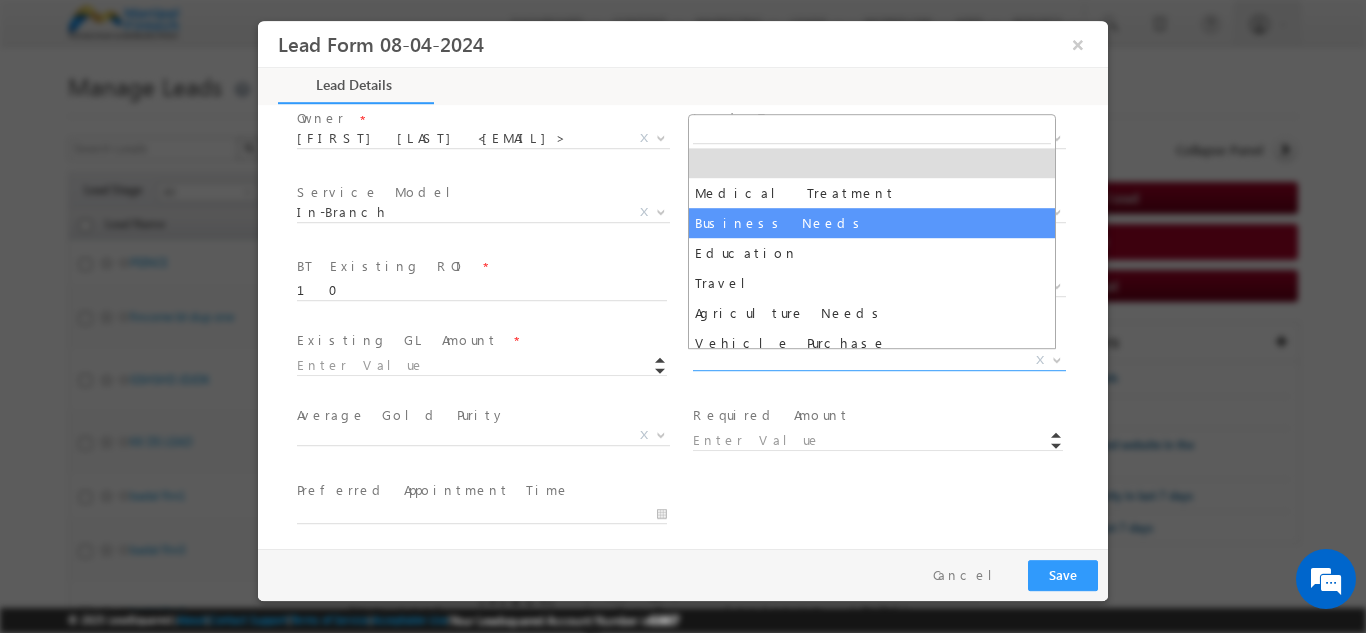select on "Business Needs" 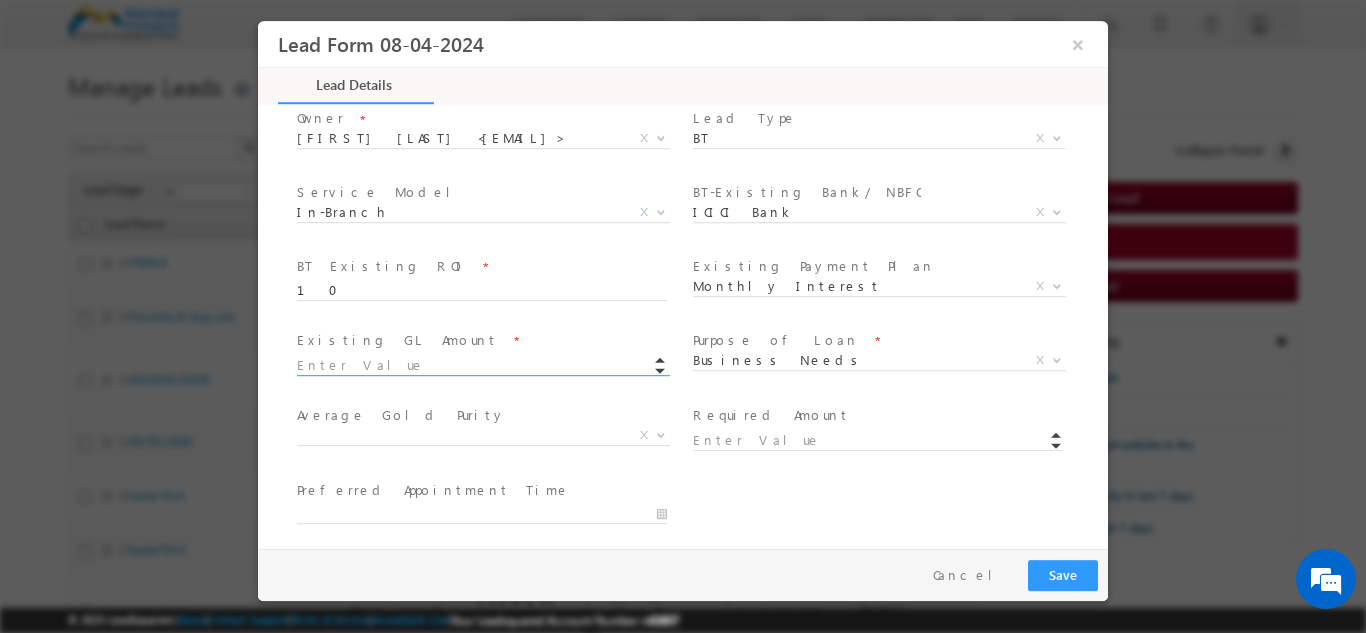 click at bounding box center [482, 365] 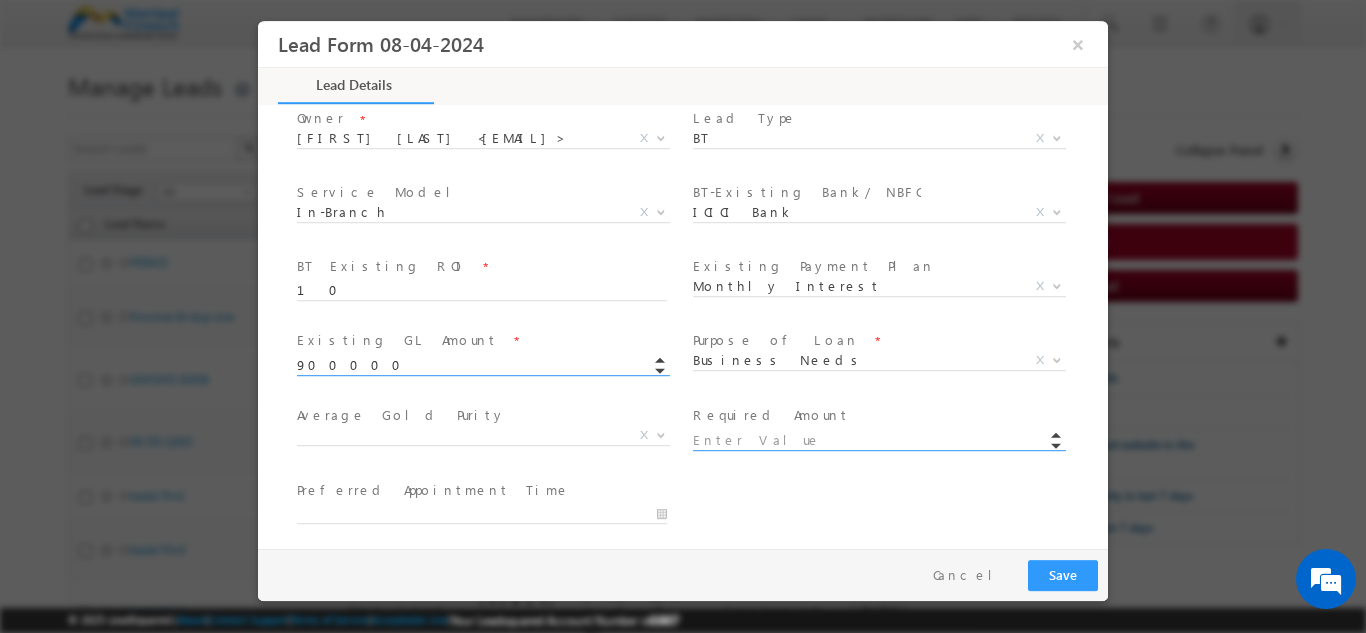 type on "900000.00" 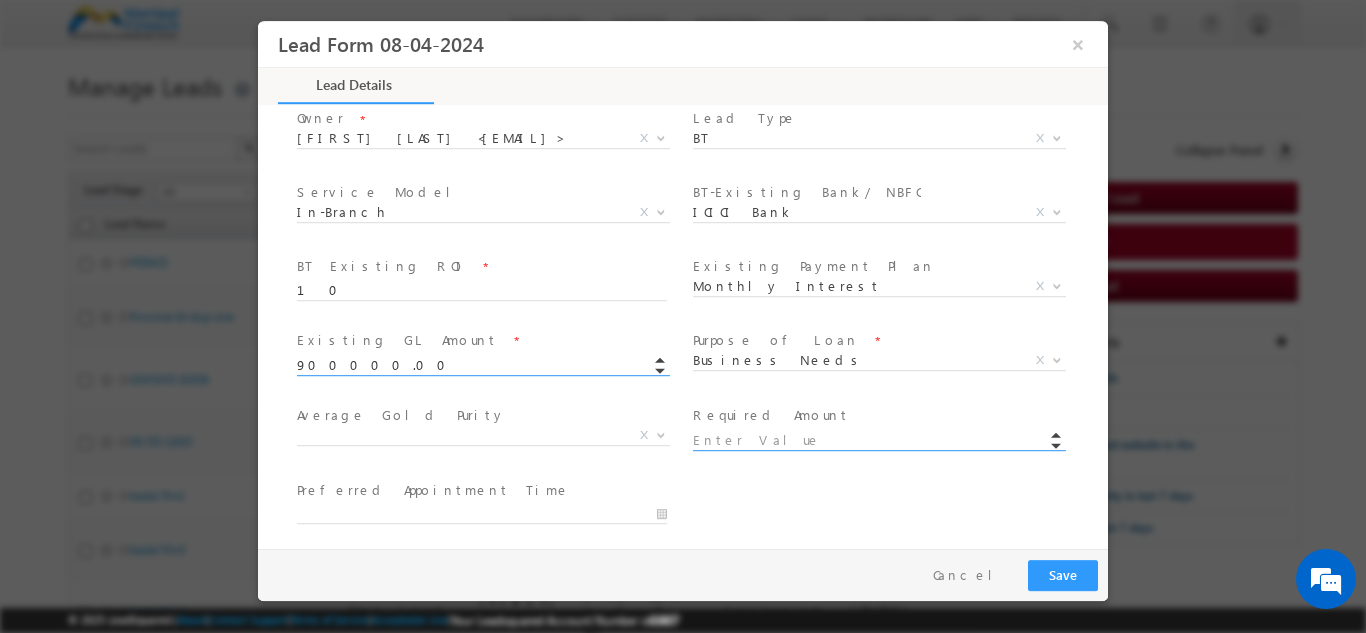 click at bounding box center [878, 440] 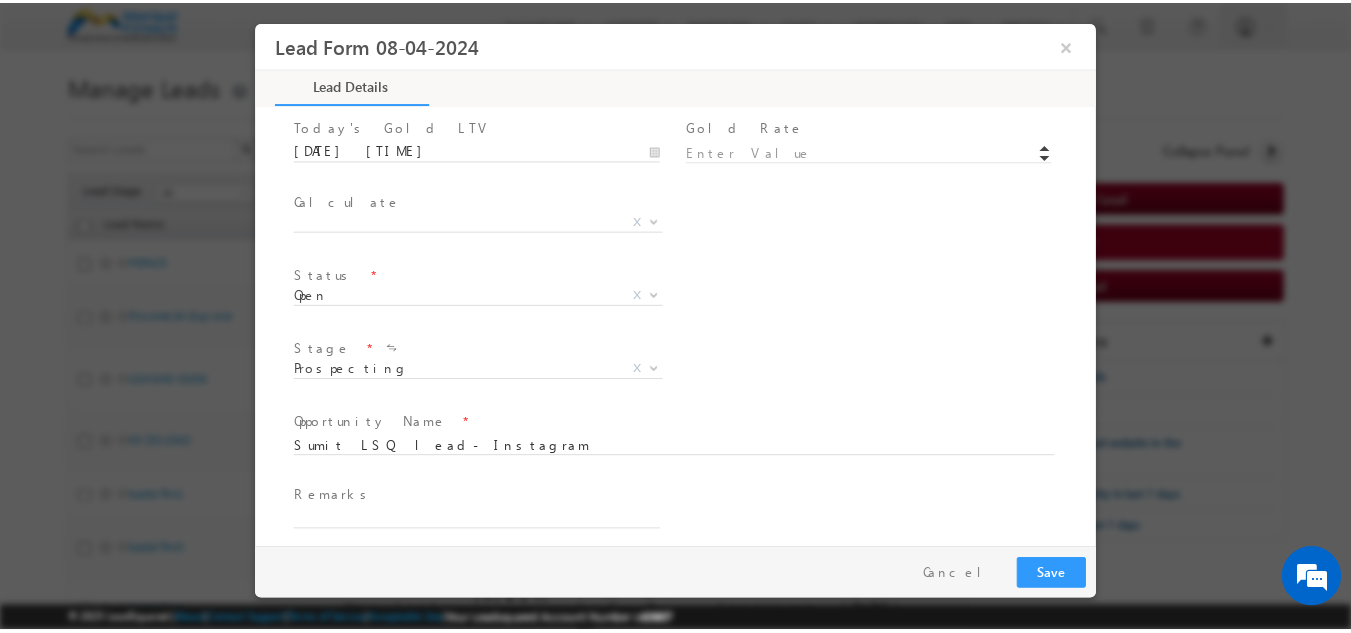 scroll, scrollTop: 1244, scrollLeft: 0, axis: vertical 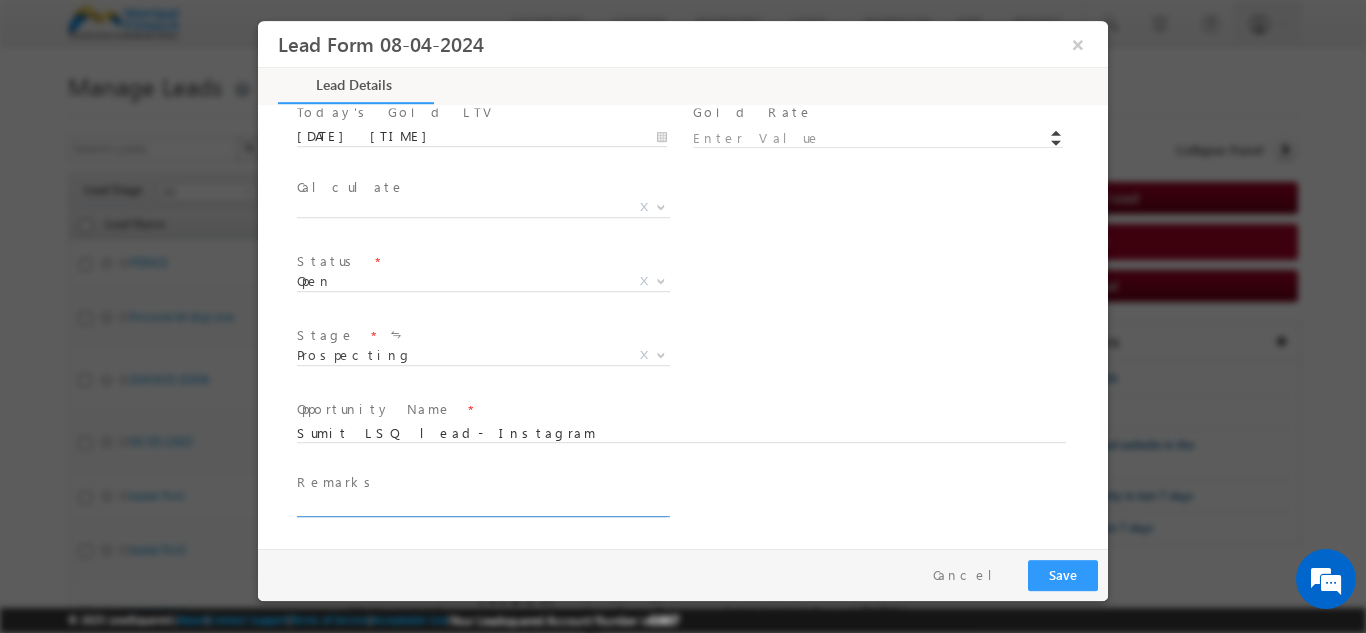 type on "9000000.00" 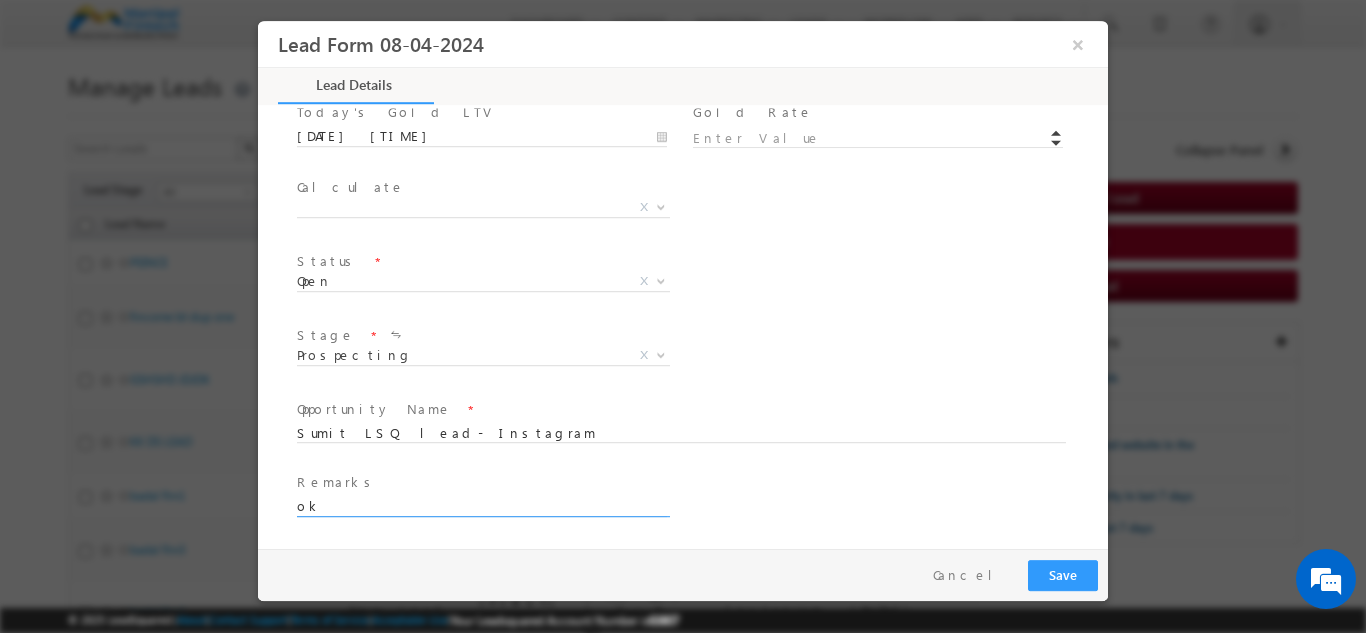 type on "ok" 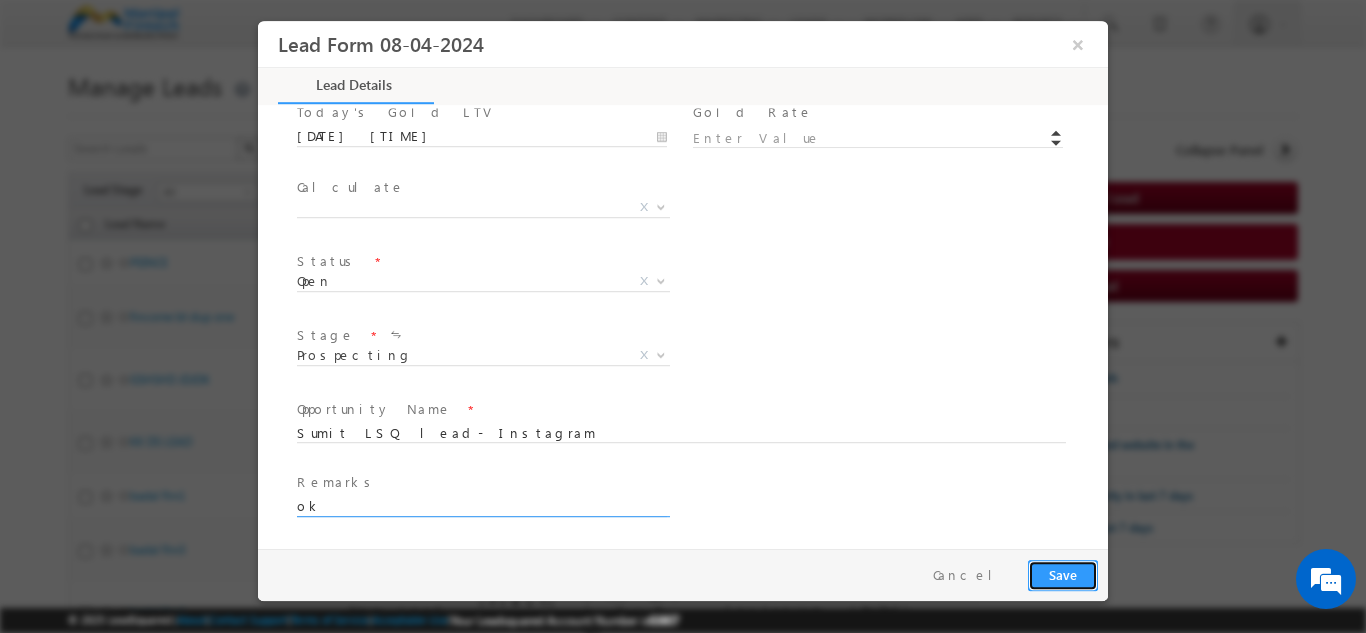 click on "Save" at bounding box center [1063, 574] 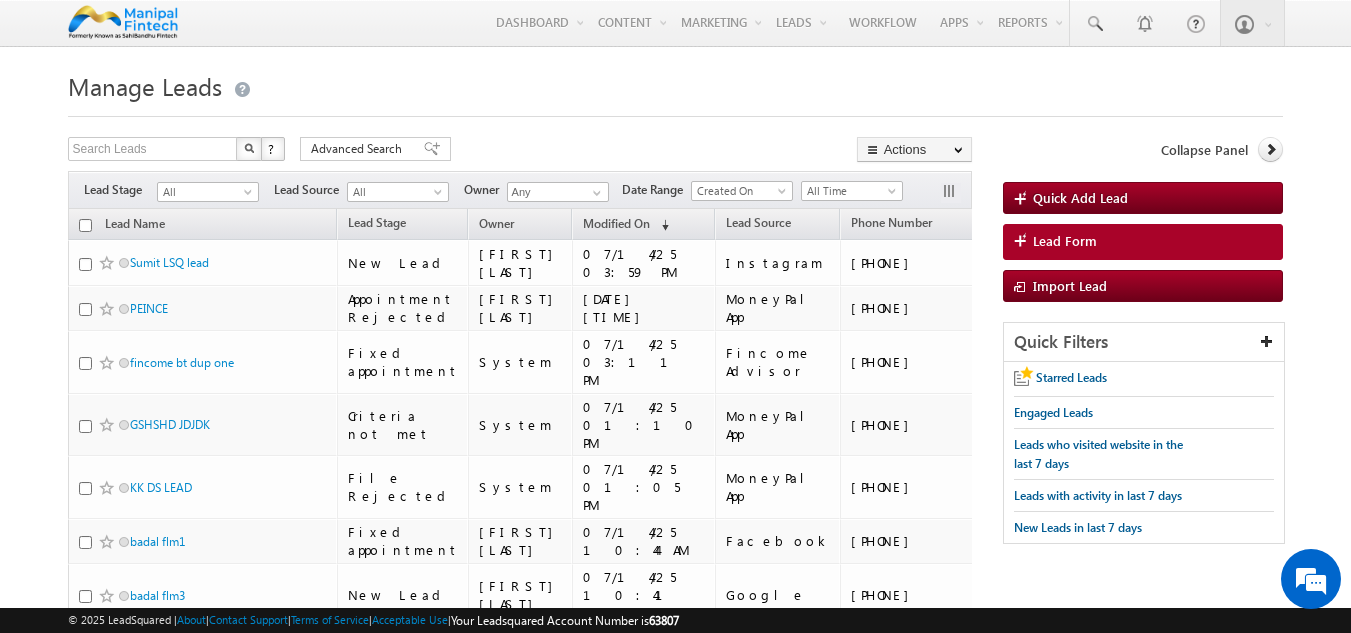 click on "Menu
Akriti Srivastav
akrit i.sri vasta va@sa hiban dhu.c om" at bounding box center [675, 820] 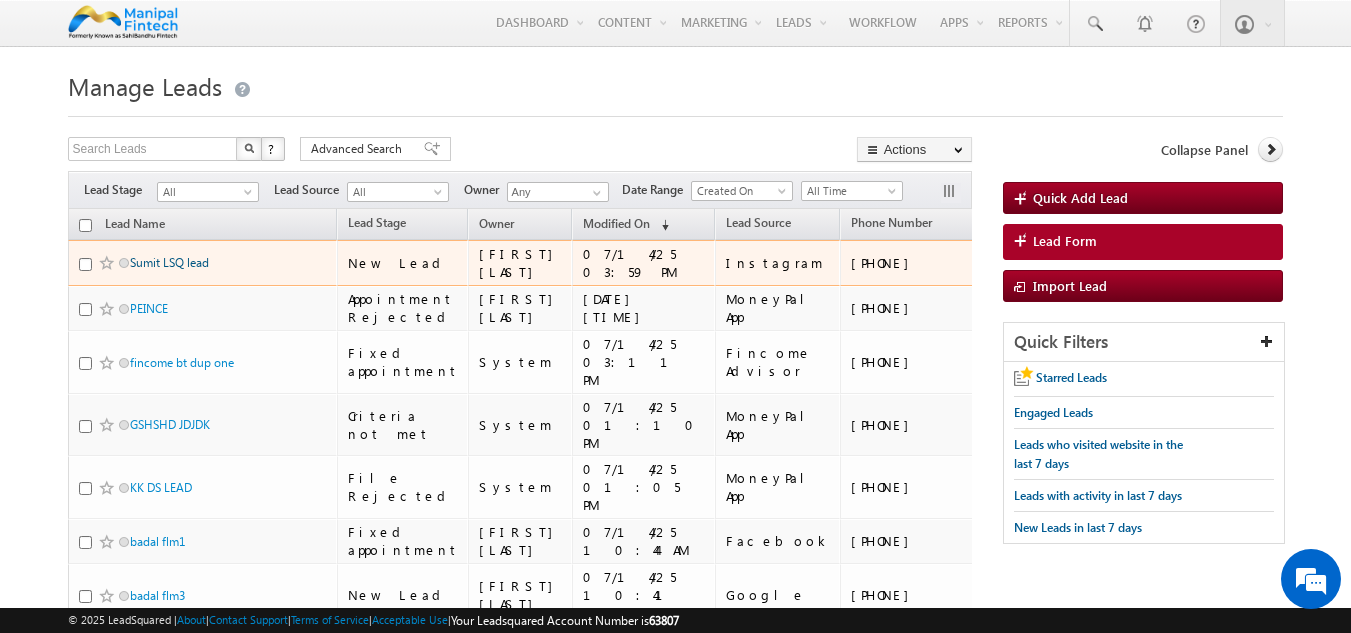 click on "Sumit LSQ lead" at bounding box center (169, 262) 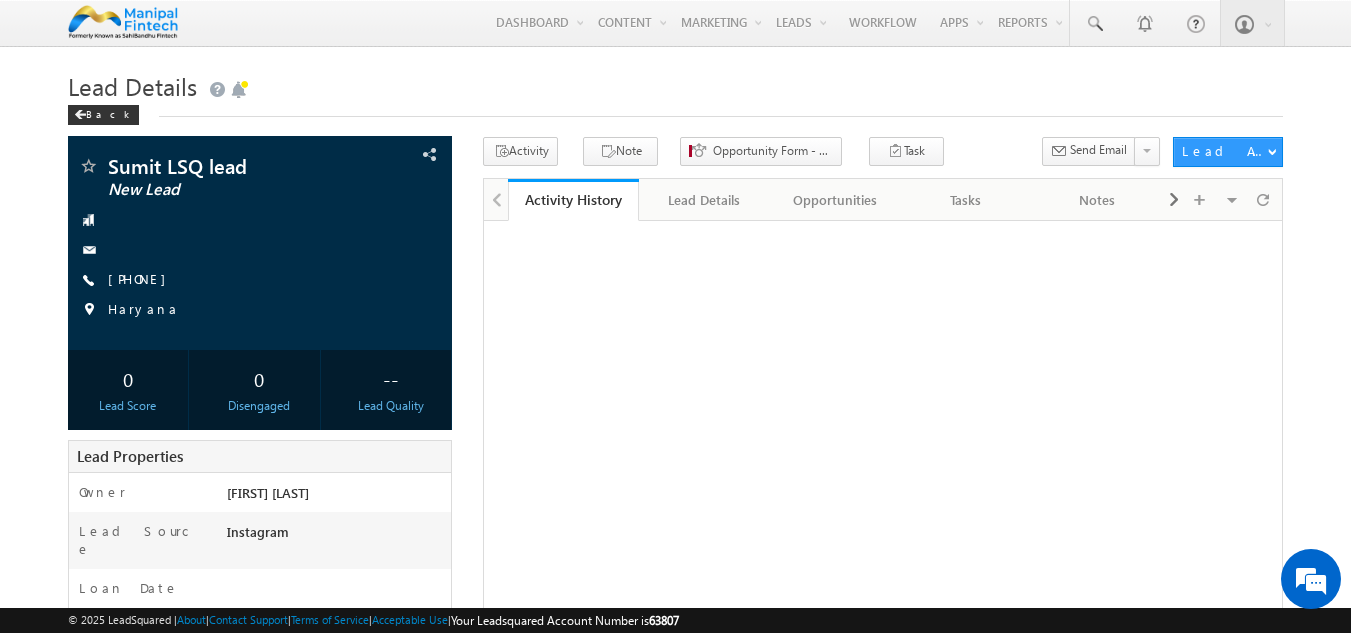 scroll, scrollTop: 0, scrollLeft: 0, axis: both 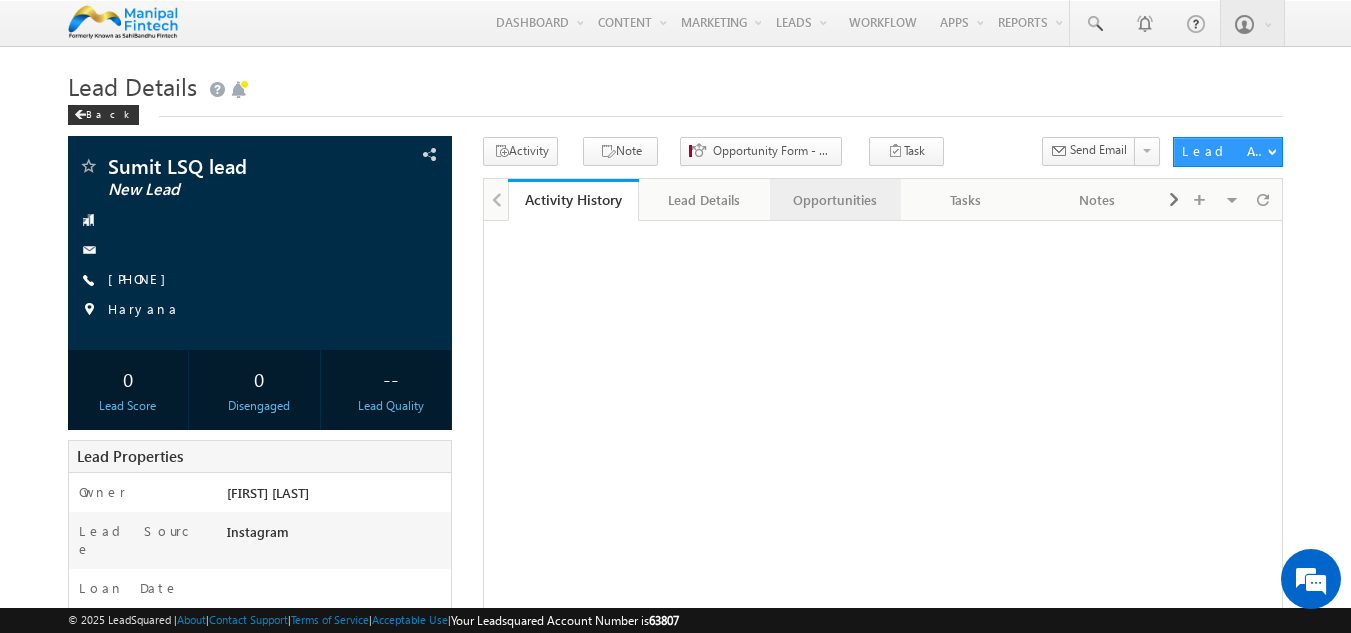 click on "Opportunities" at bounding box center [834, 200] 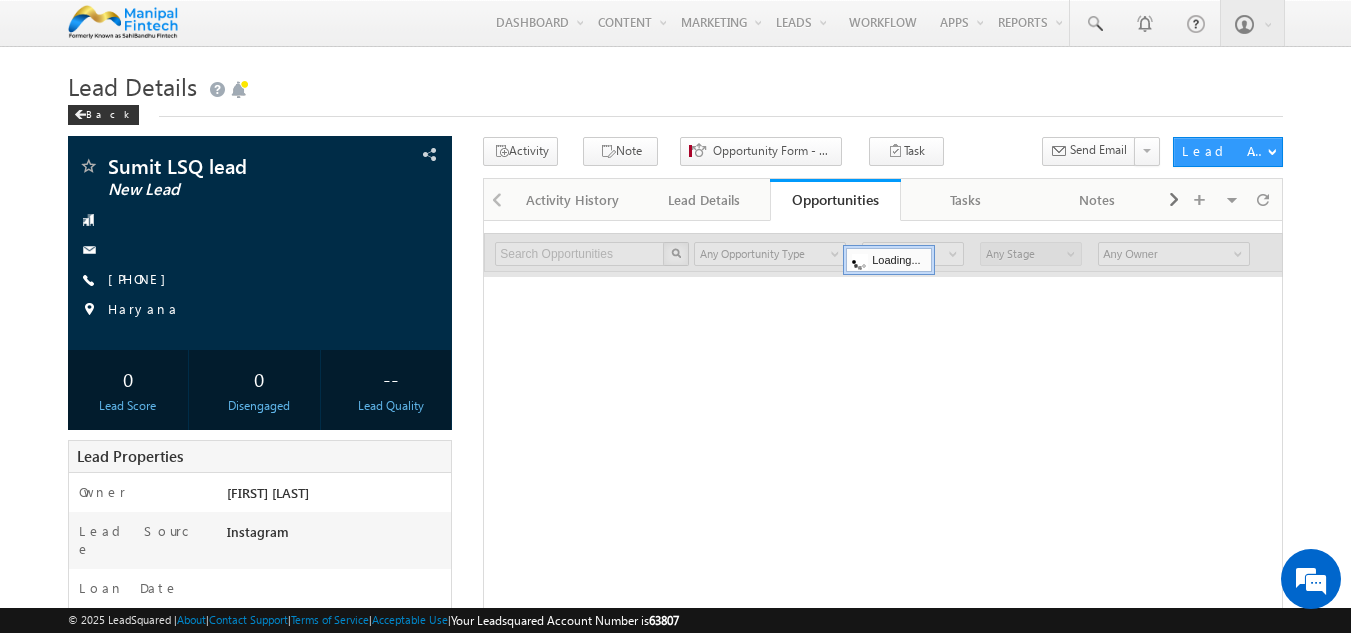 scroll, scrollTop: 0, scrollLeft: 0, axis: both 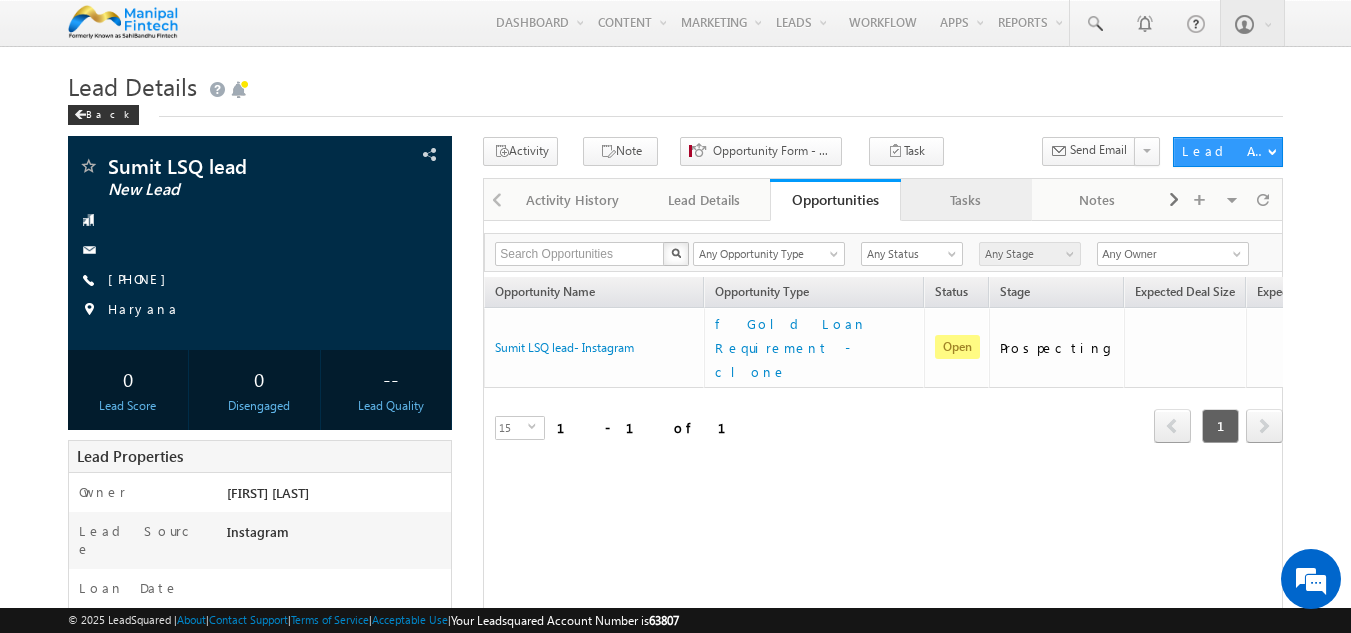 click on "Tasks" at bounding box center [965, 200] 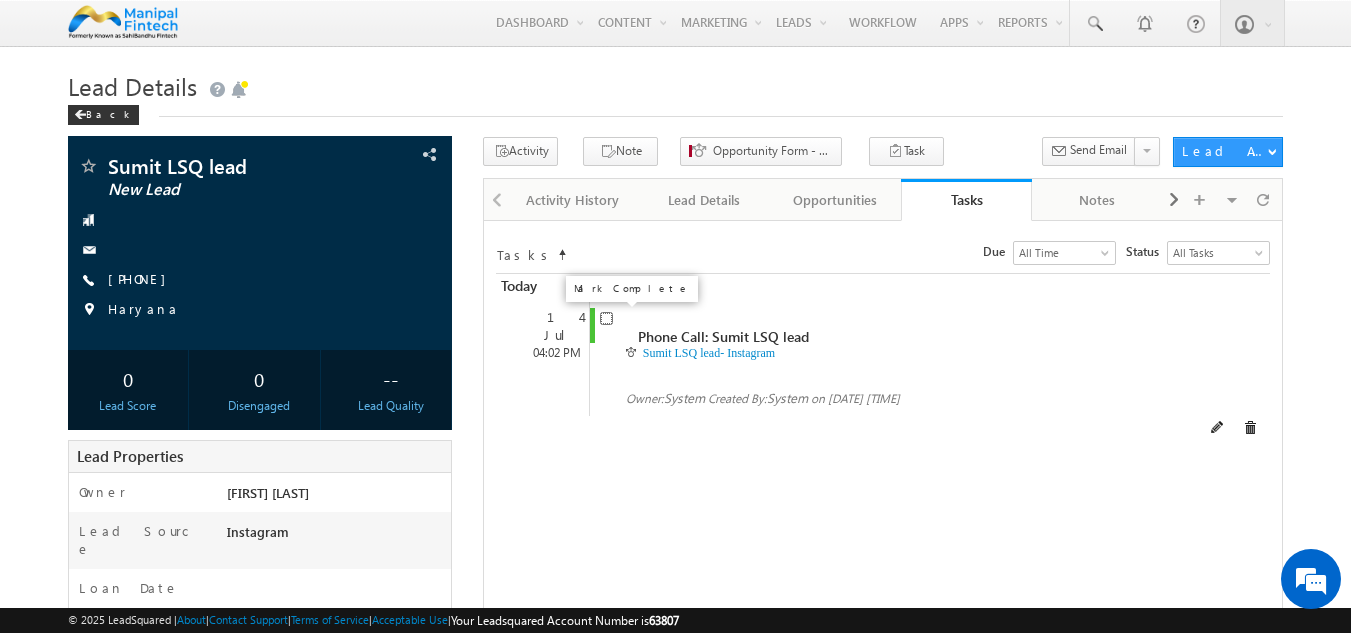 click at bounding box center (606, 318) 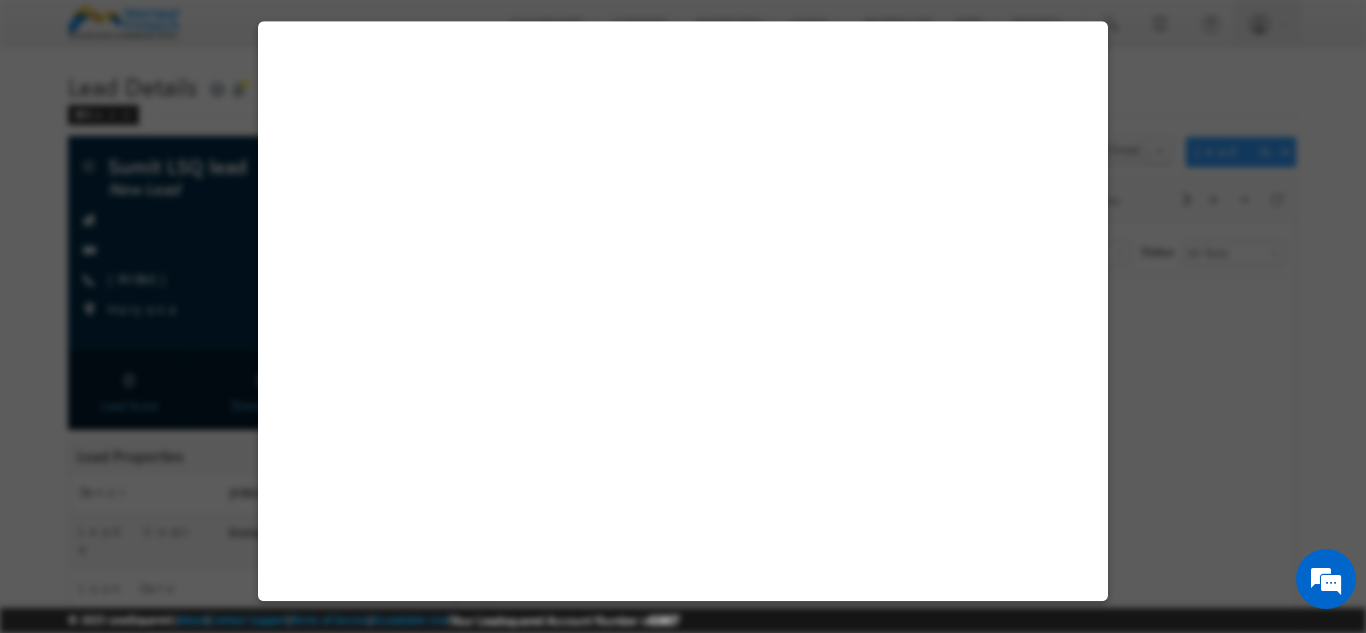 select on "Male" 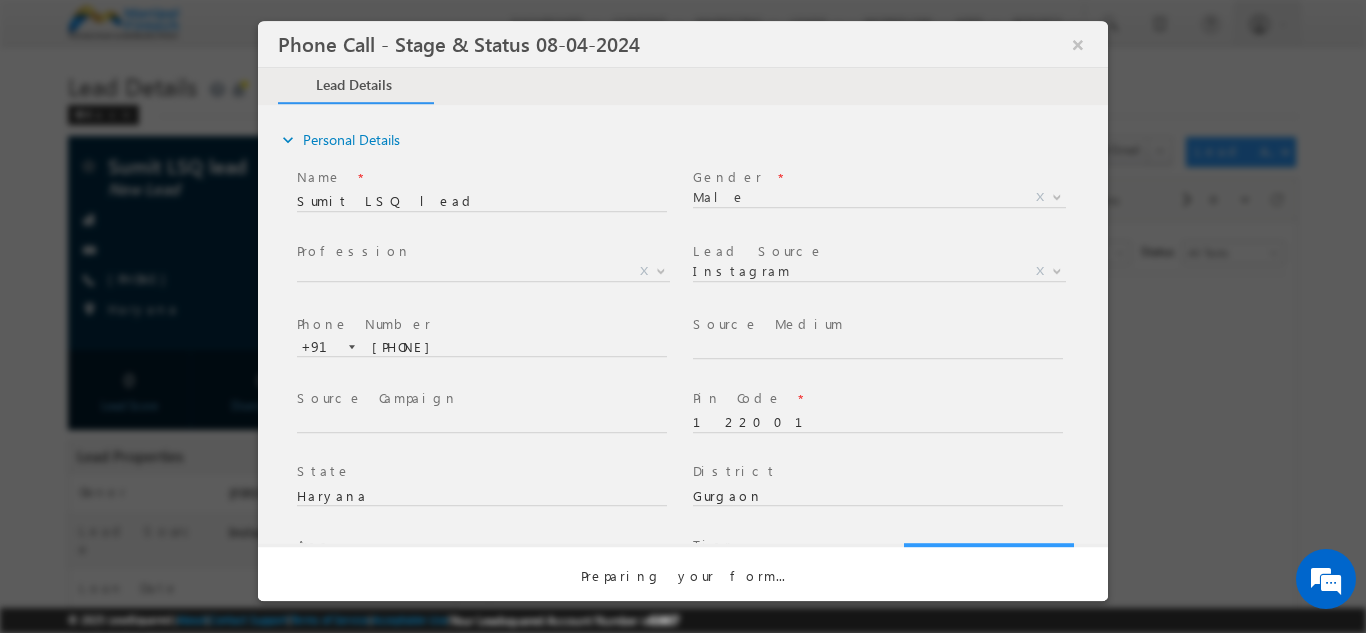 select on "Open" 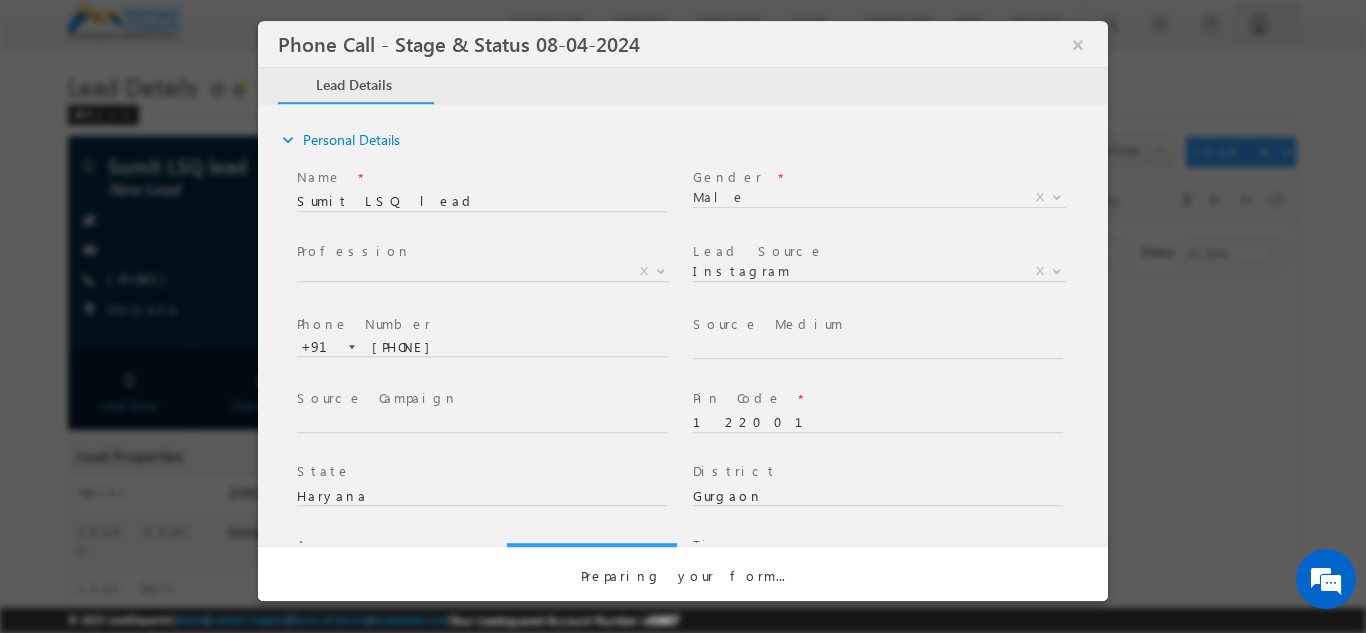 scroll, scrollTop: 0, scrollLeft: 0, axis: both 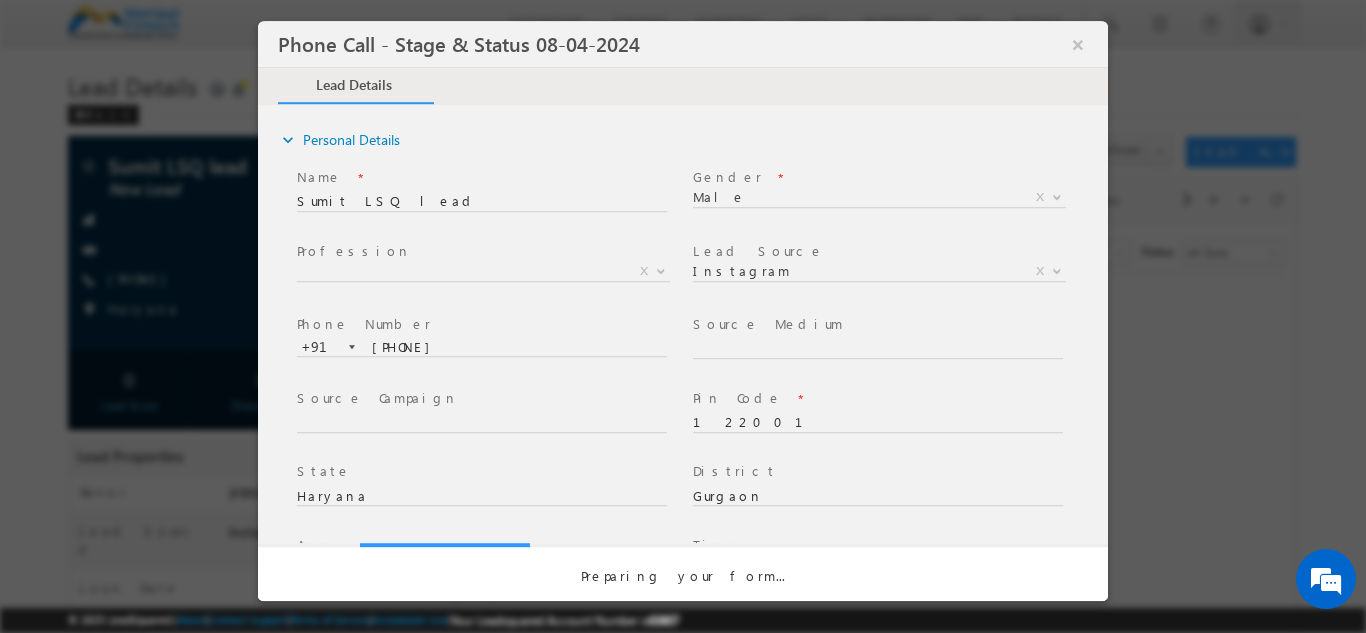 select on "Fresh Lead" 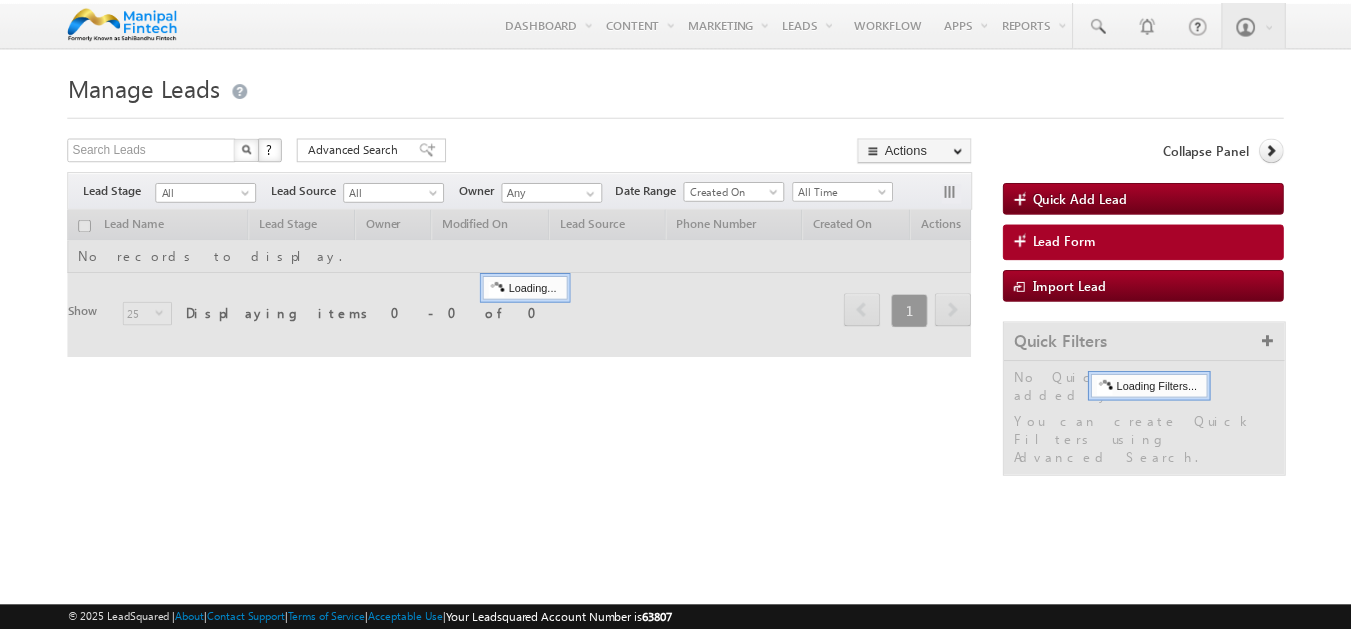 scroll, scrollTop: 0, scrollLeft: 0, axis: both 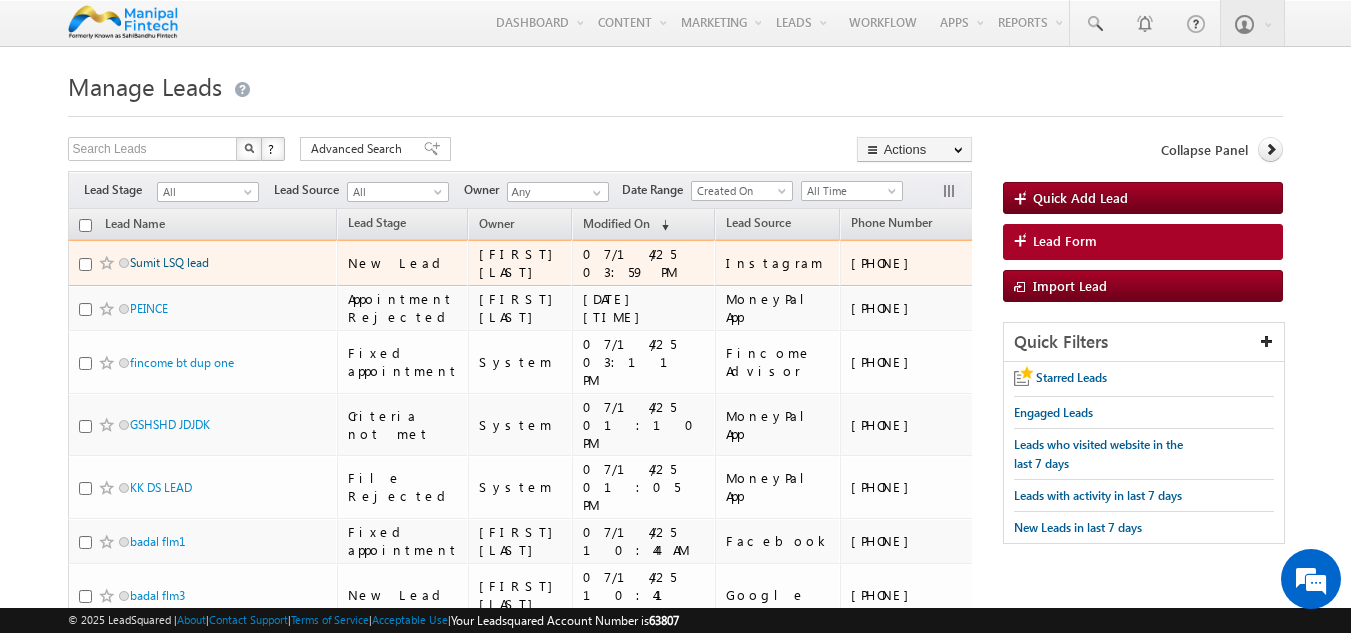 click on "Sumit LSQ lead" at bounding box center (169, 262) 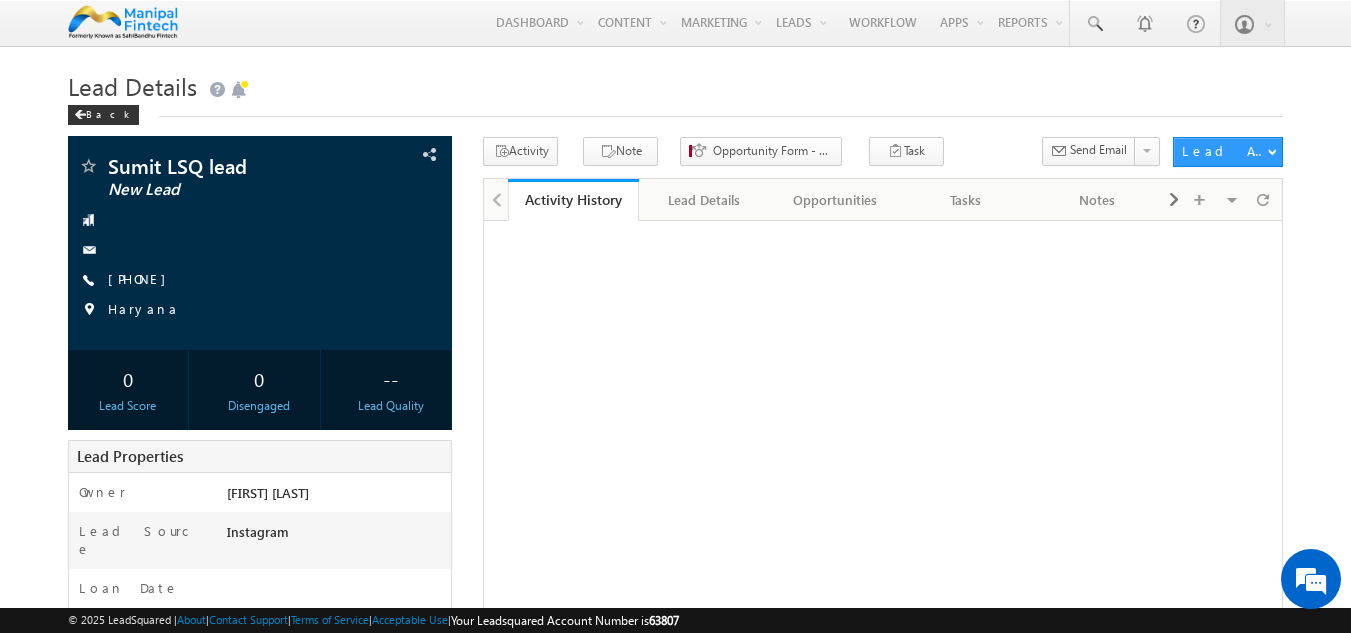 scroll, scrollTop: 0, scrollLeft: 0, axis: both 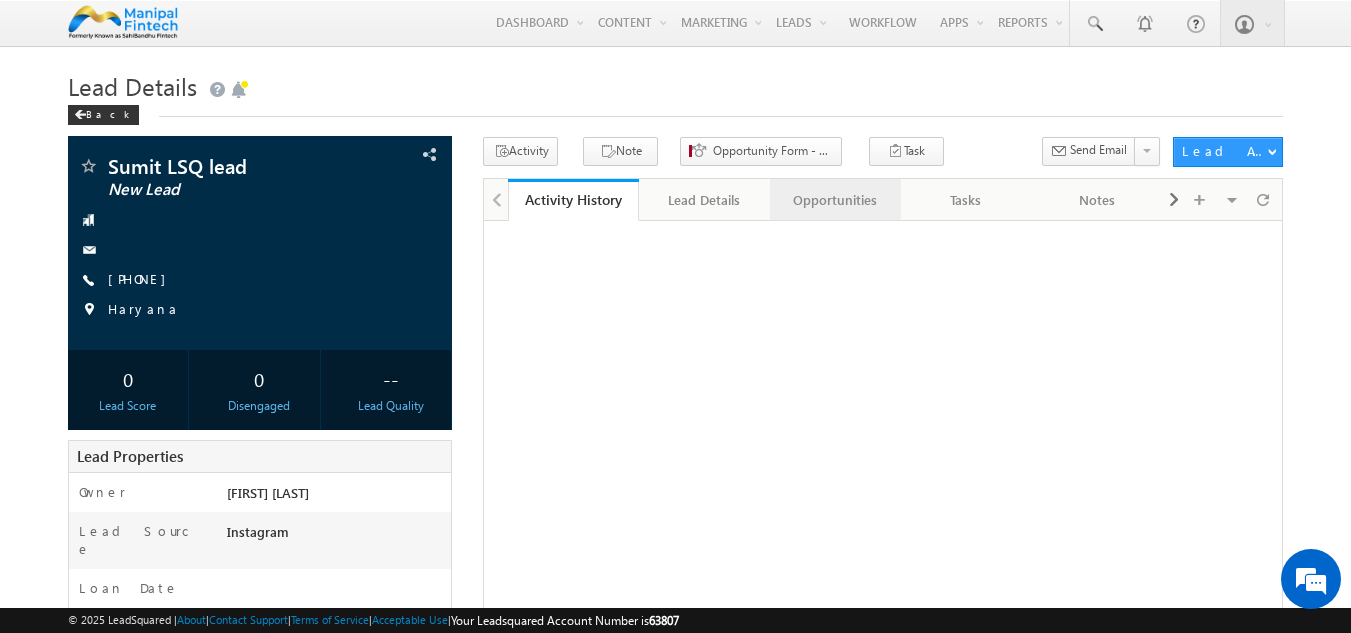 click on "Opportunities" at bounding box center (834, 200) 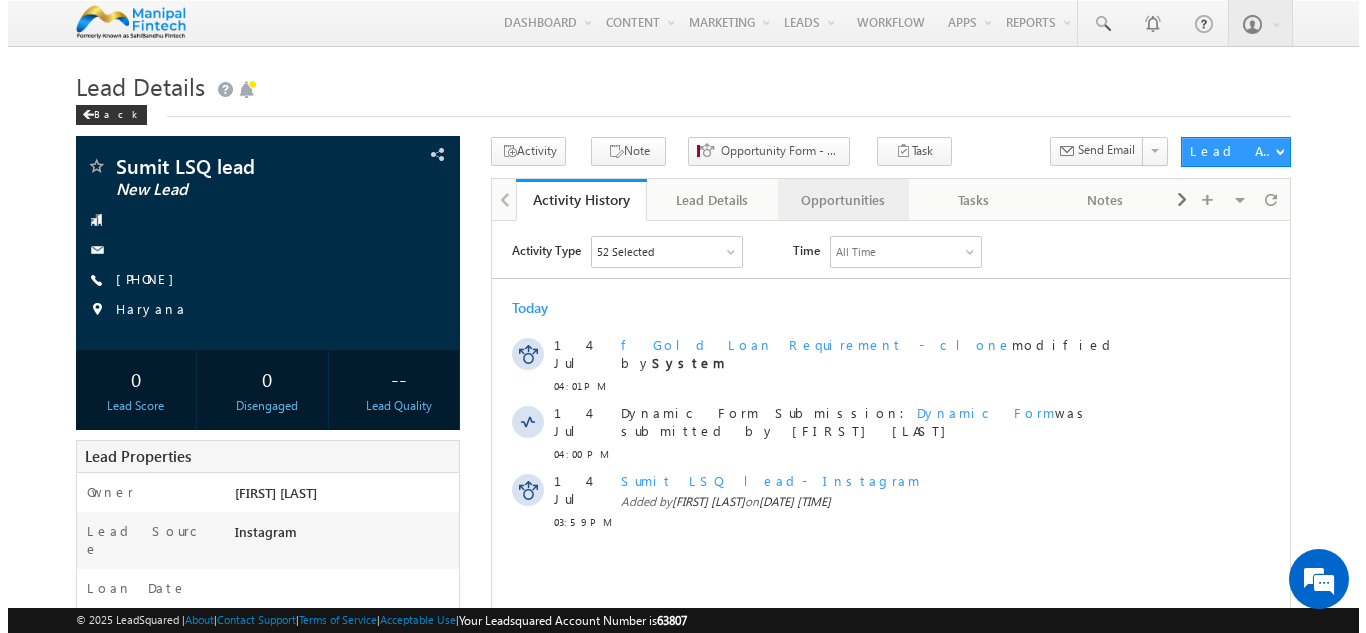 scroll, scrollTop: 0, scrollLeft: 0, axis: both 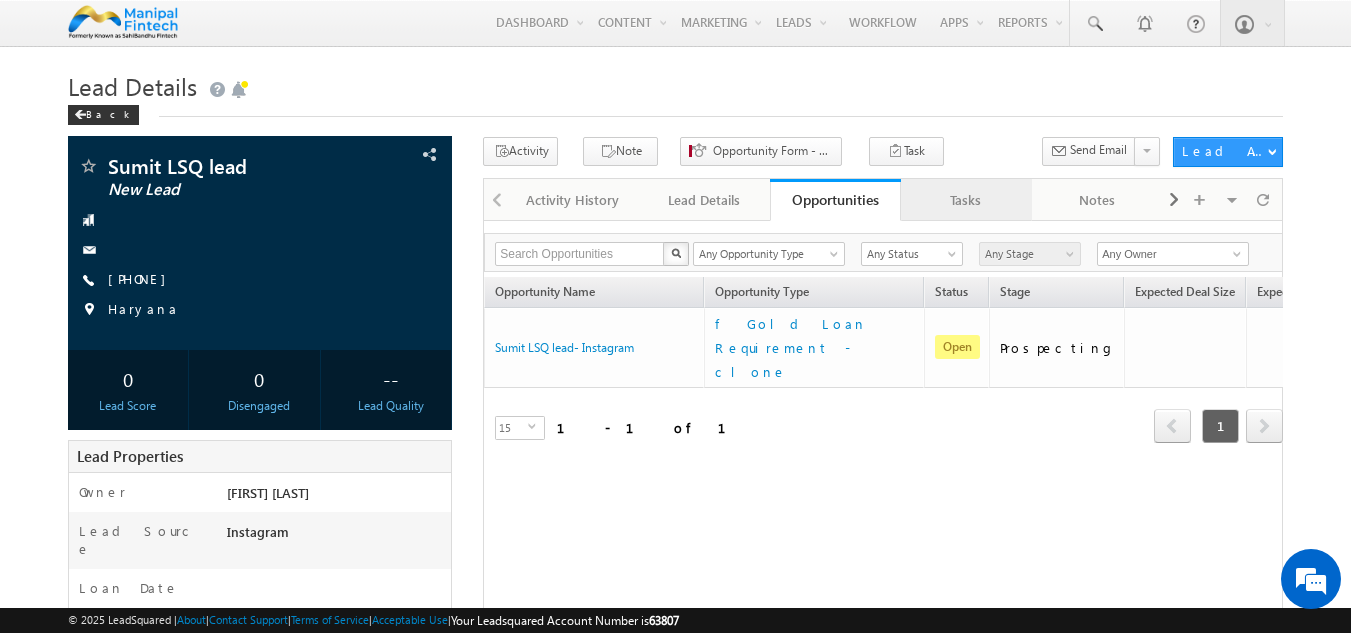 click on "Tasks" at bounding box center [965, 200] 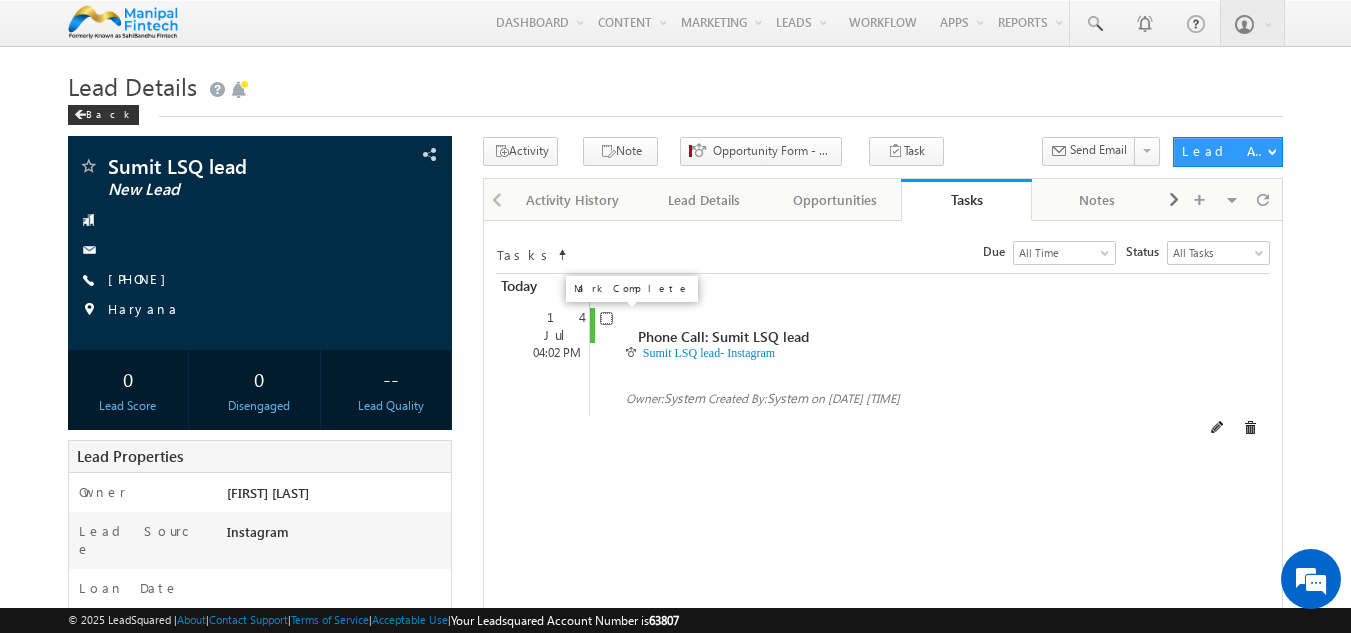 click at bounding box center (606, 318) 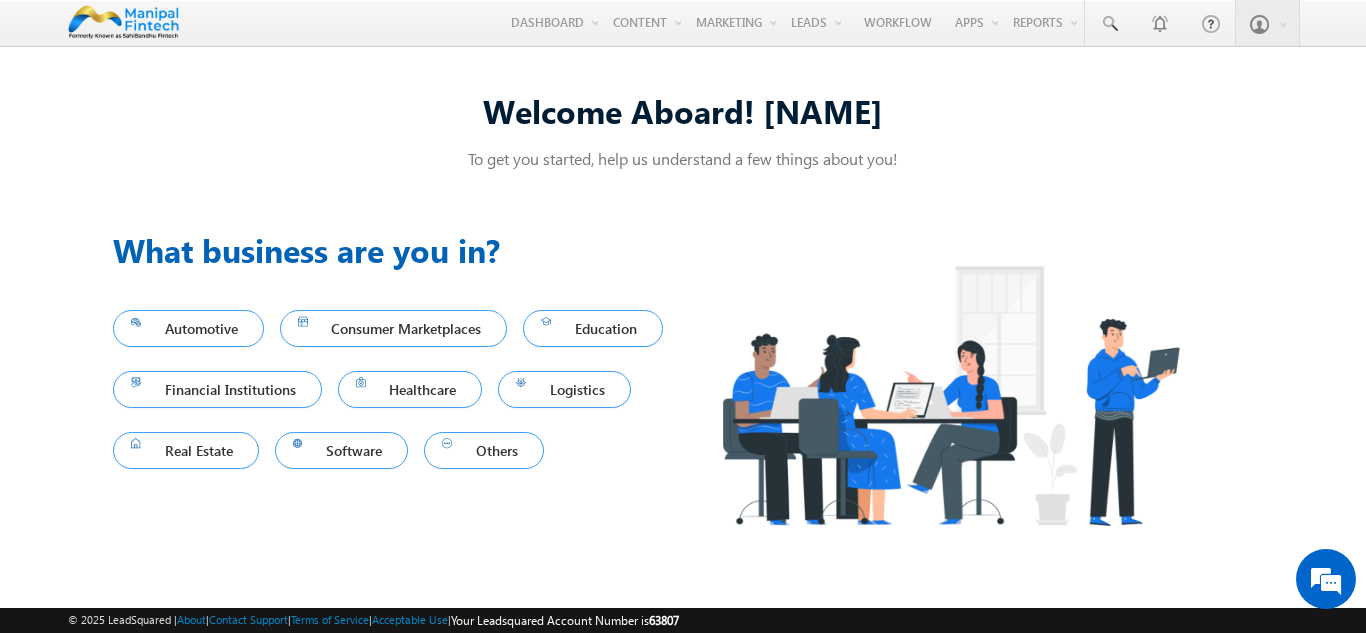 scroll, scrollTop: 0, scrollLeft: 0, axis: both 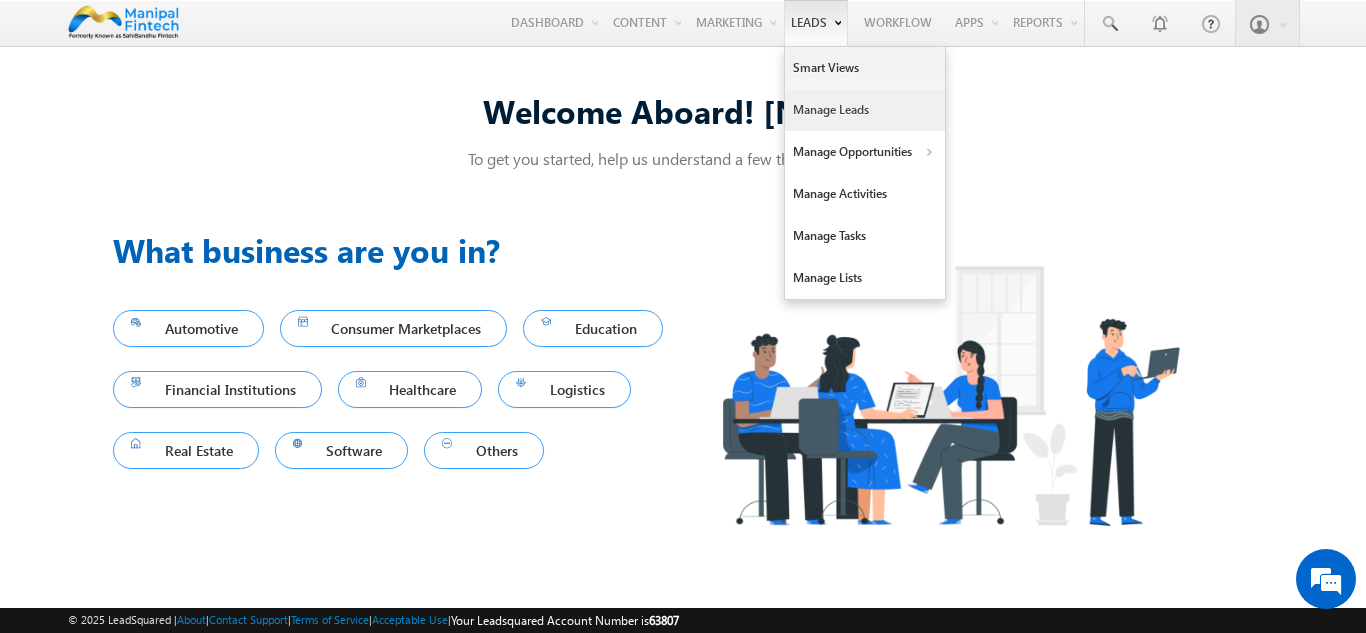 click on "Manage Leads" at bounding box center (865, 110) 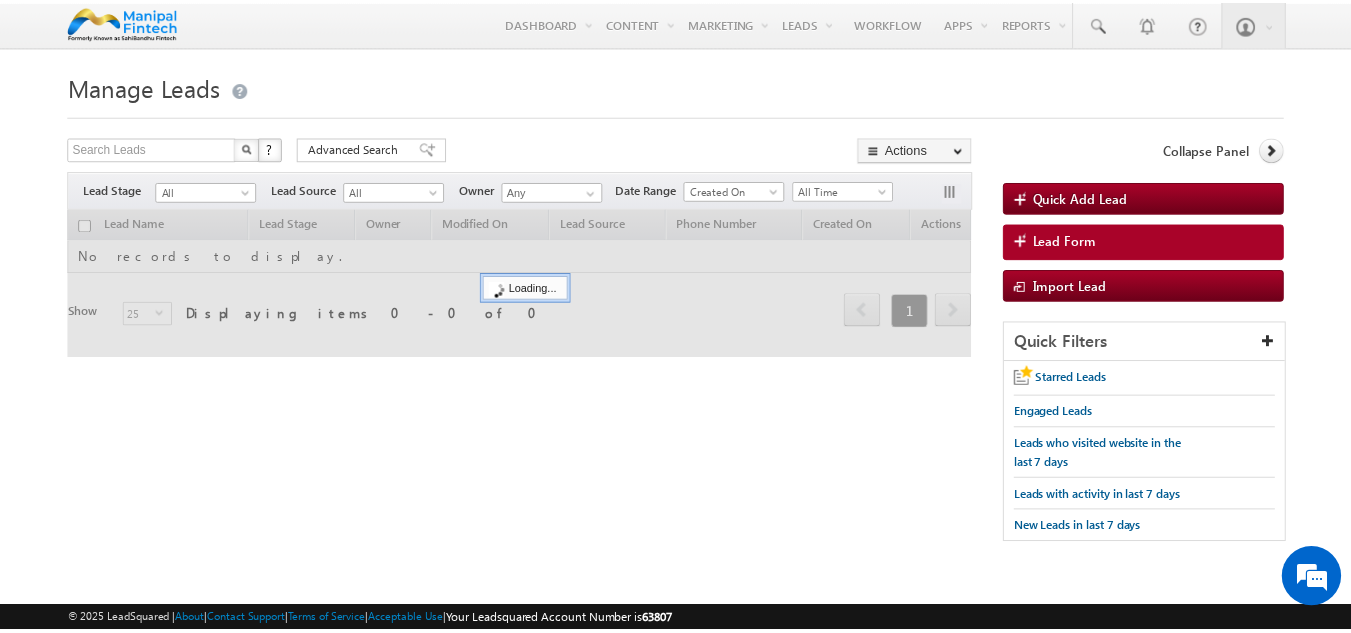 scroll, scrollTop: 0, scrollLeft: 0, axis: both 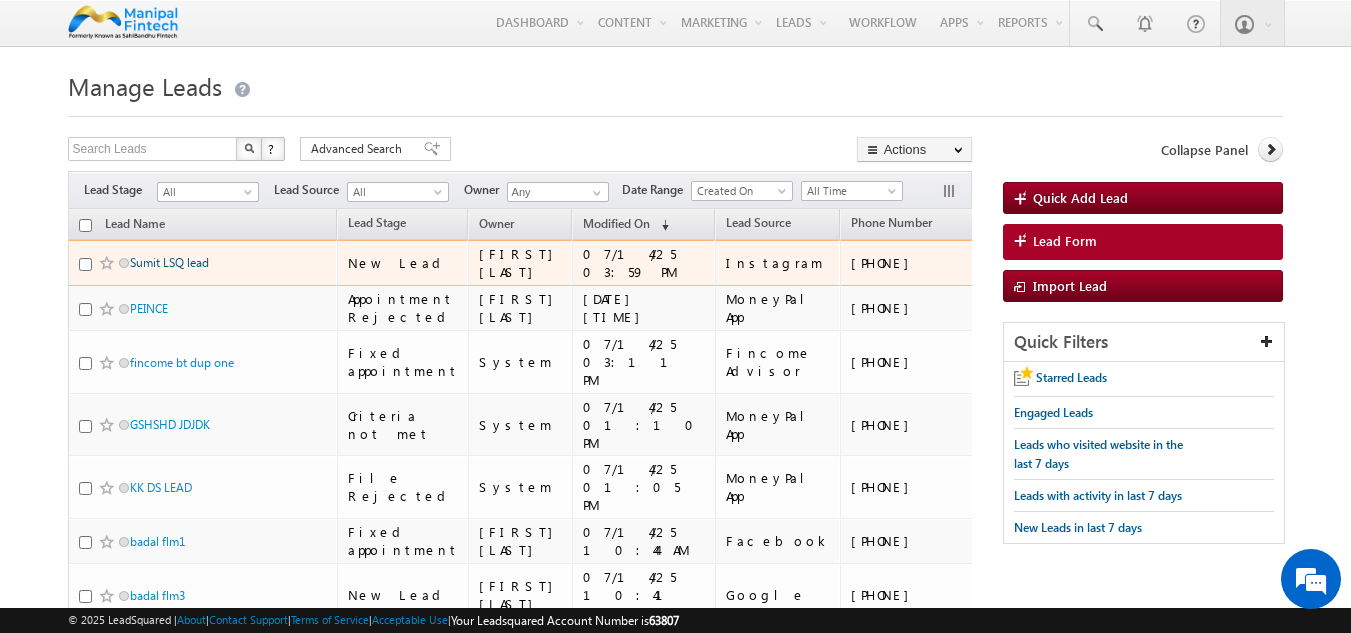click on "Sumit LSQ lead" at bounding box center [169, 262] 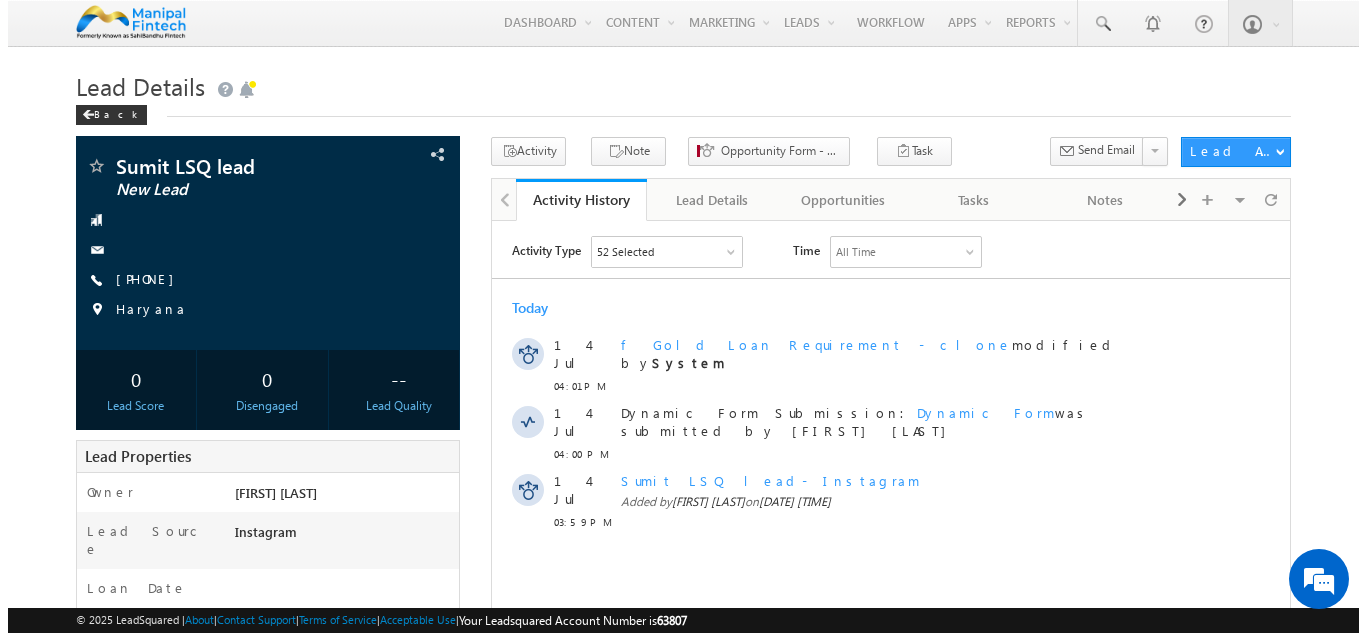 scroll, scrollTop: 0, scrollLeft: 0, axis: both 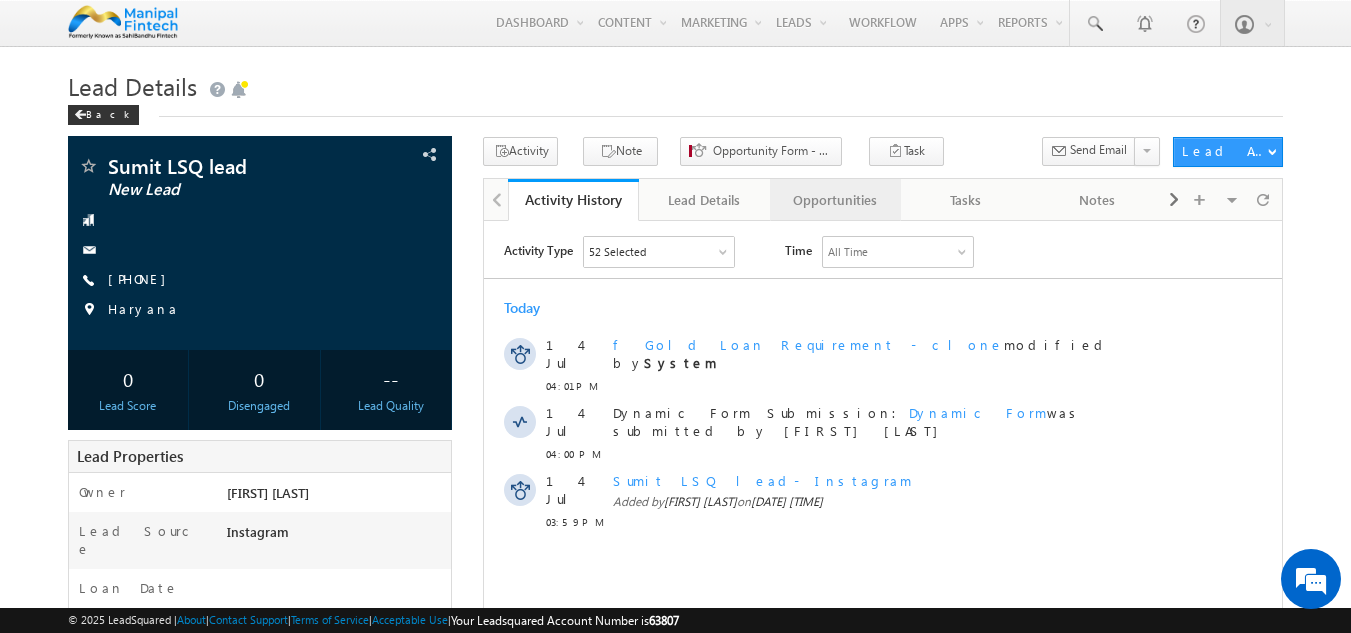 click on "Opportunities" at bounding box center (834, 200) 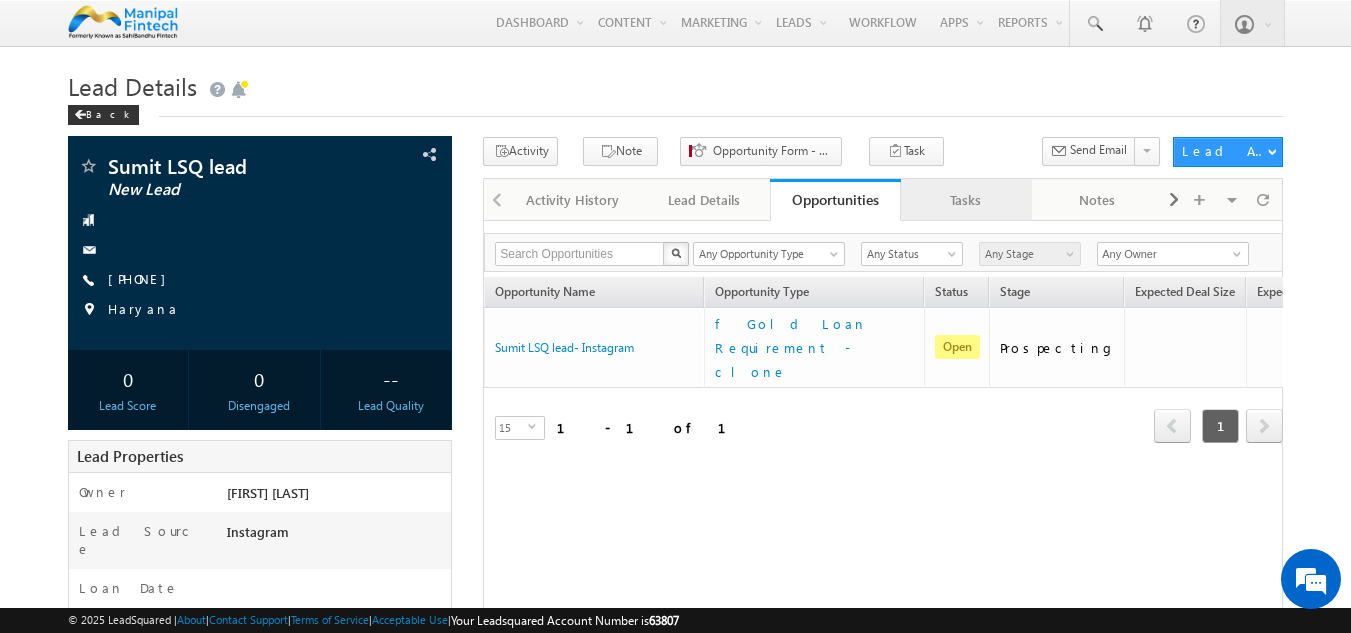 click on "Tasks" at bounding box center [965, 200] 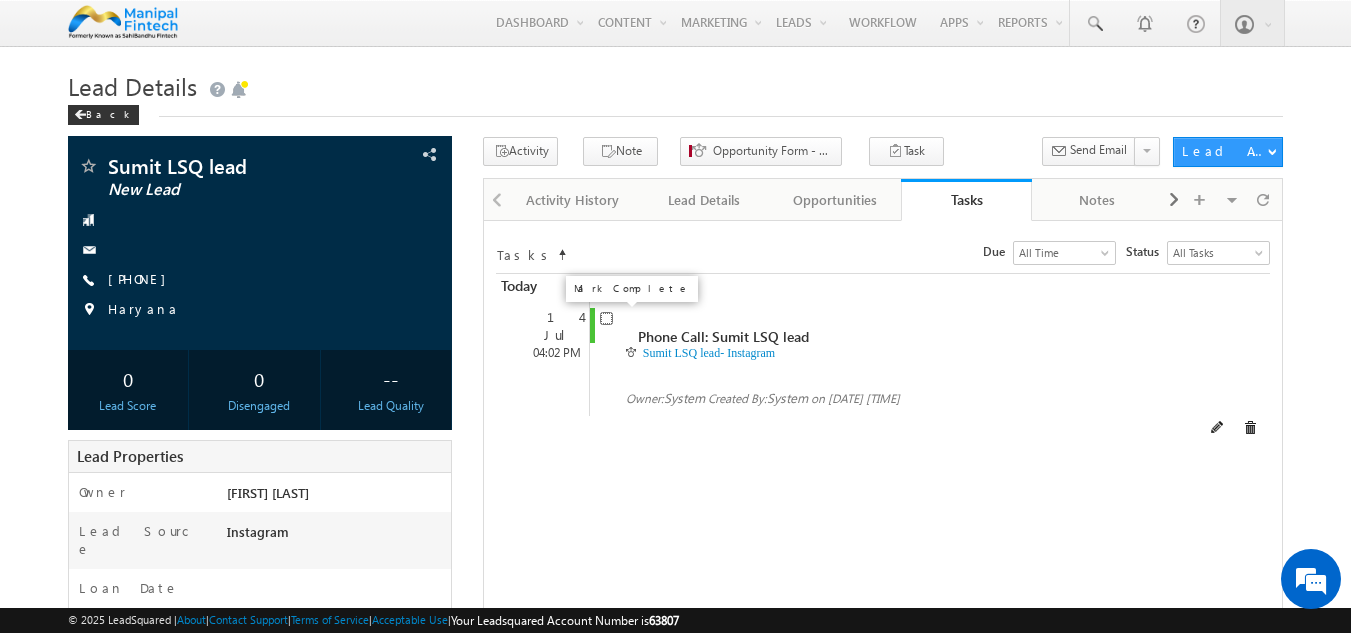 click at bounding box center [606, 318] 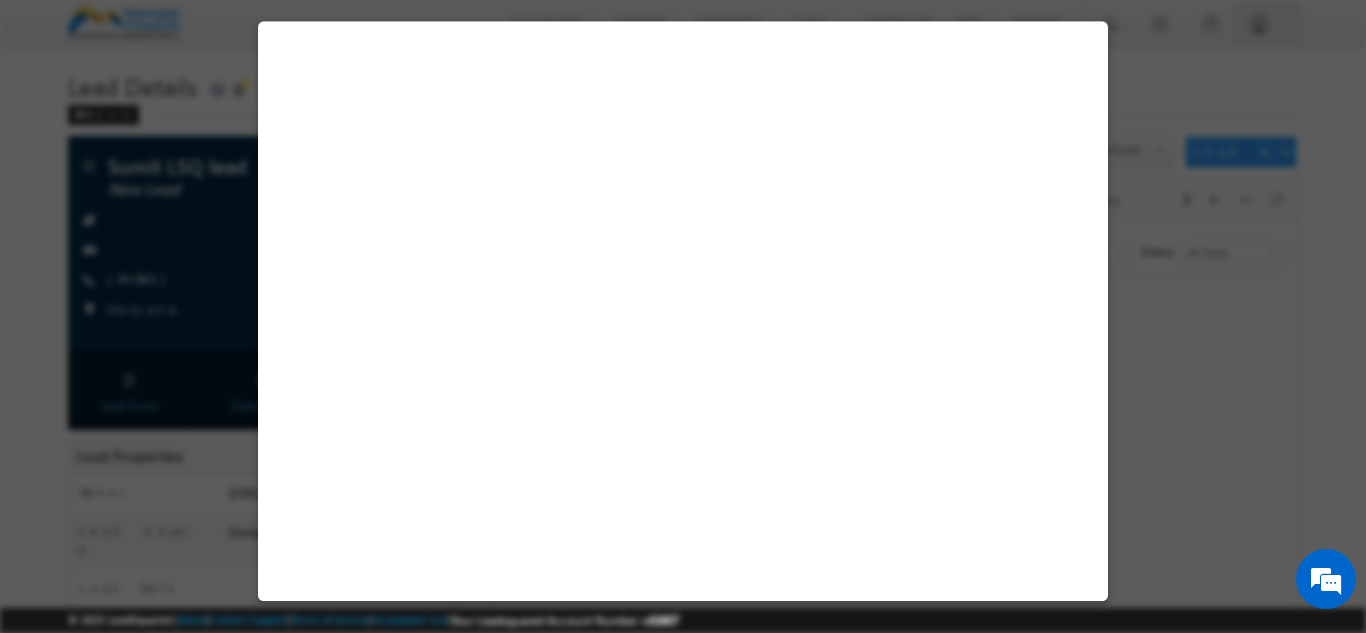 select on "Male" 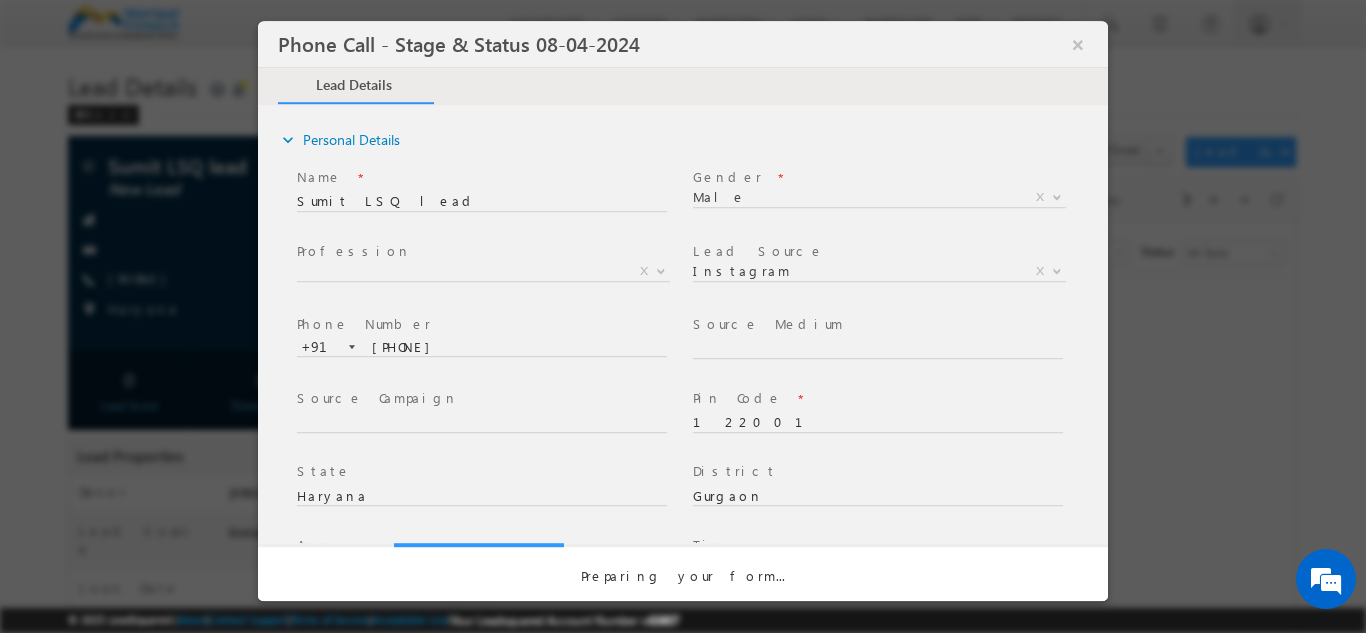 select on "Open" 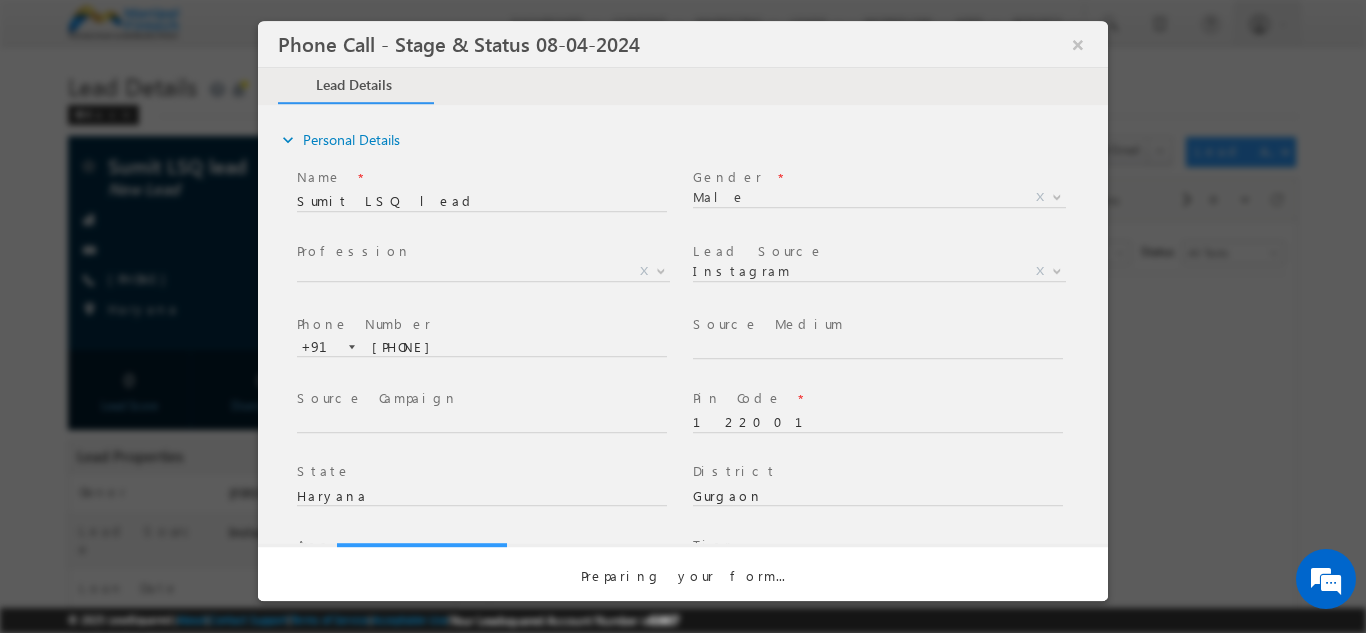 scroll, scrollTop: 0, scrollLeft: 0, axis: both 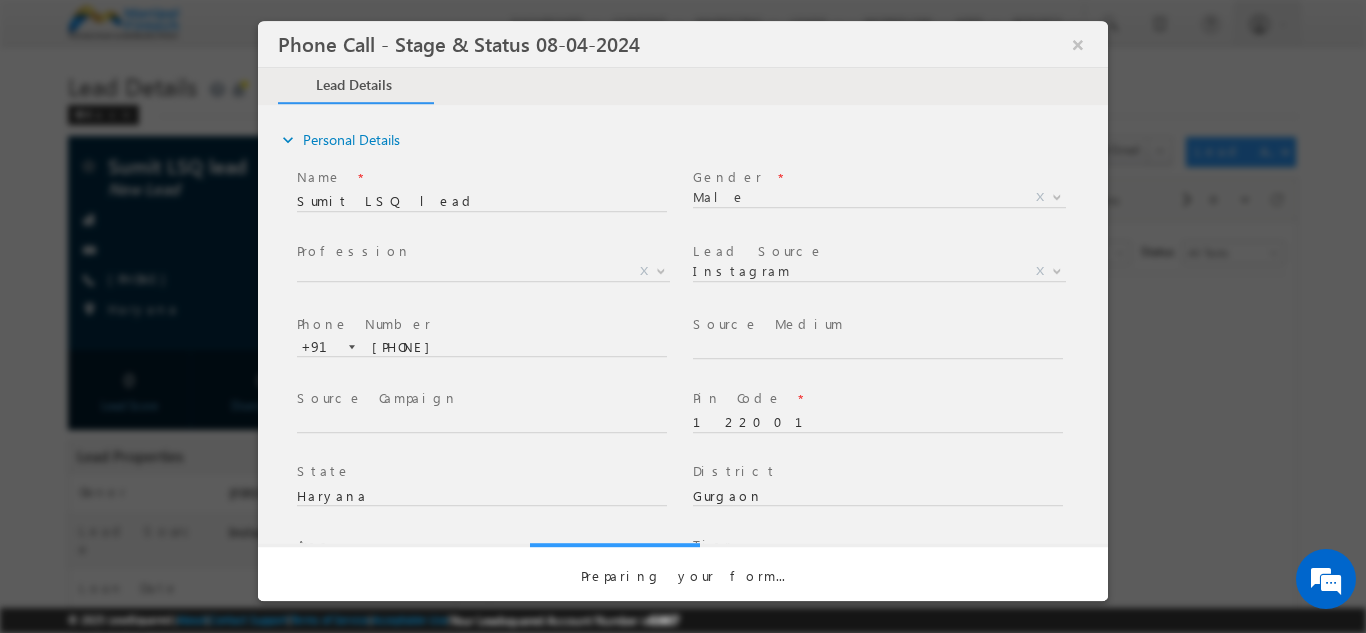 select on "Fresh Lead" 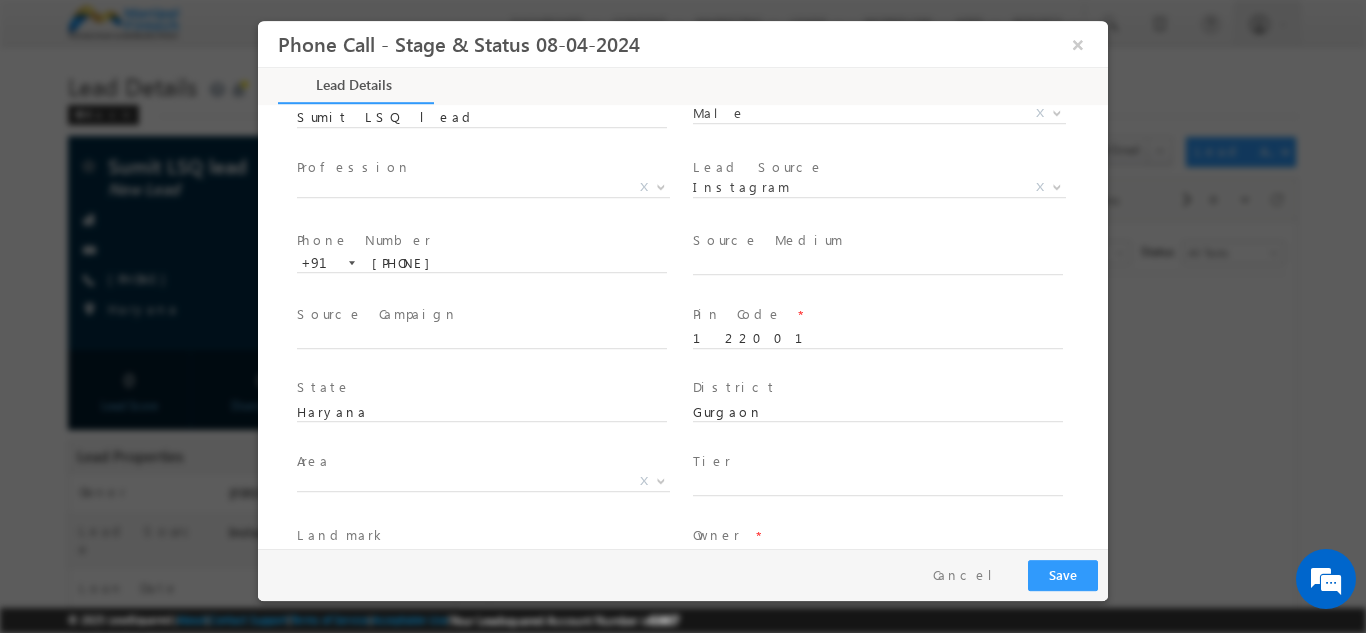 type on "[DATE] [TIME]" 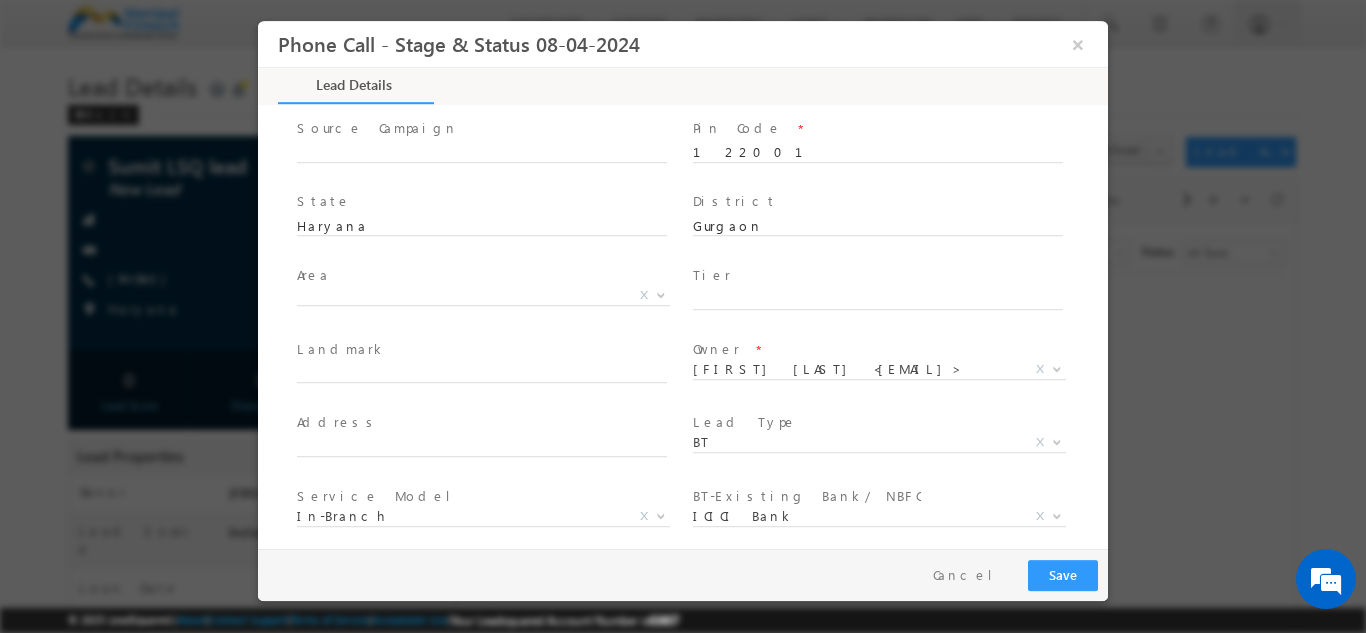scroll, scrollTop: 423, scrollLeft: 0, axis: vertical 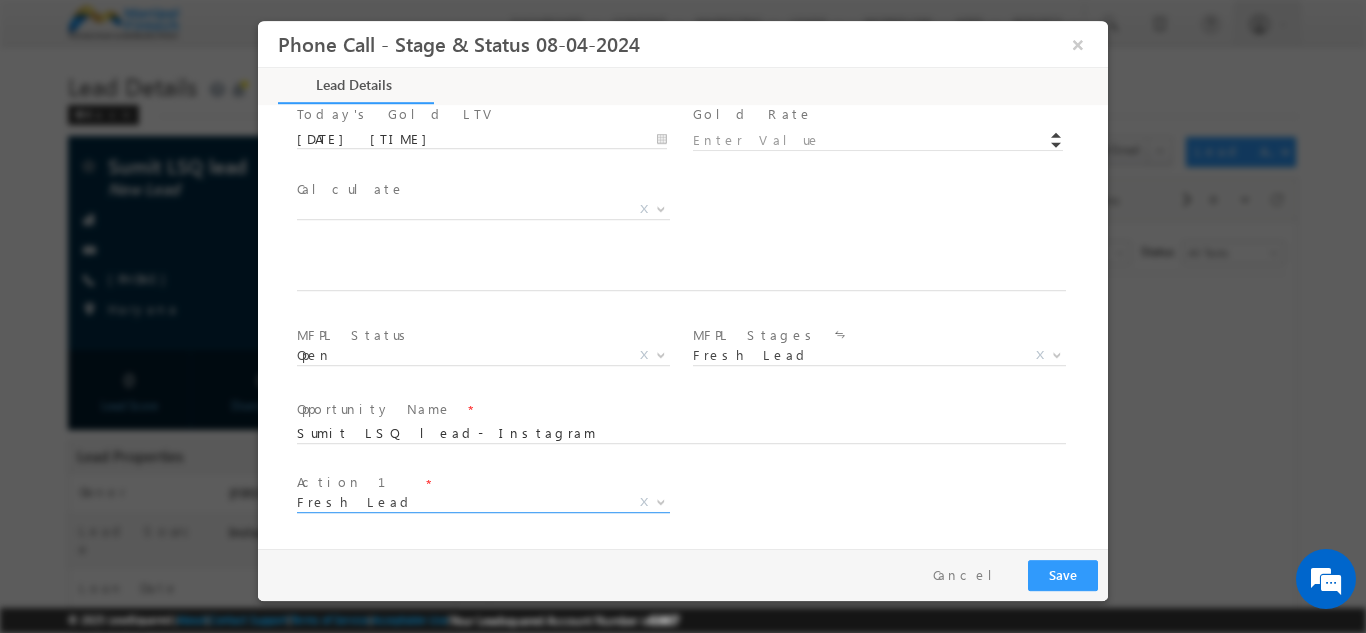 click on "Fresh Lead" at bounding box center [459, 501] 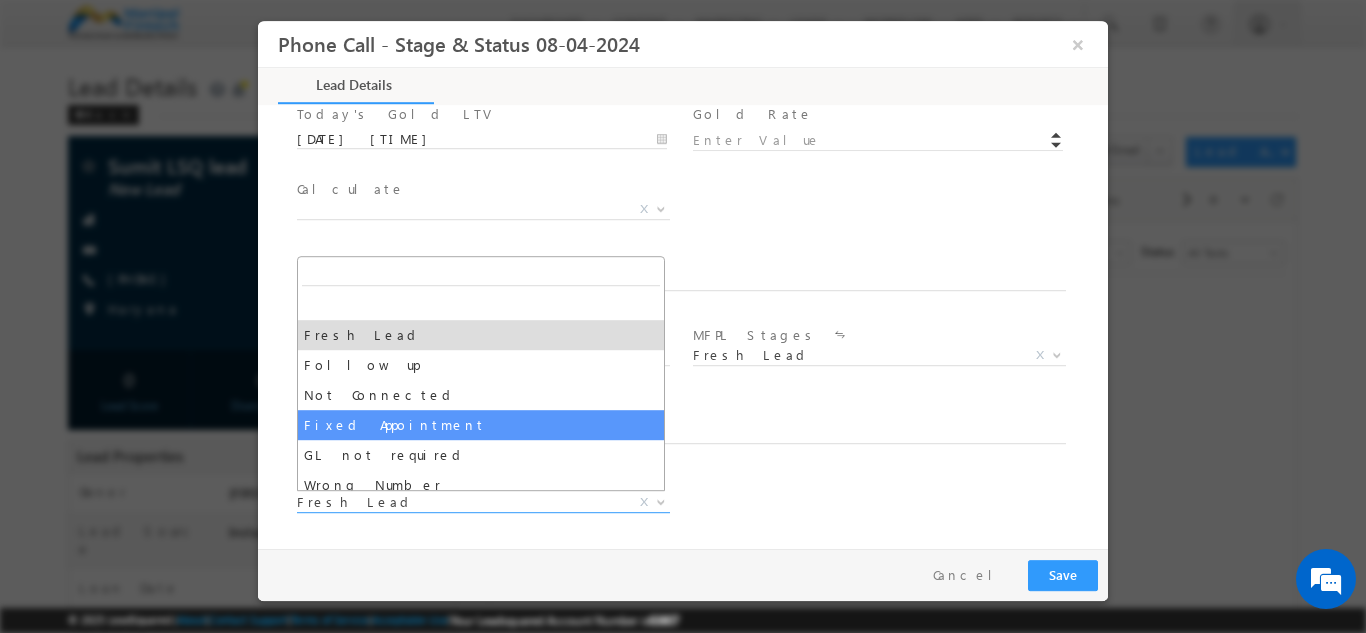 select on "Fixed Appointment" 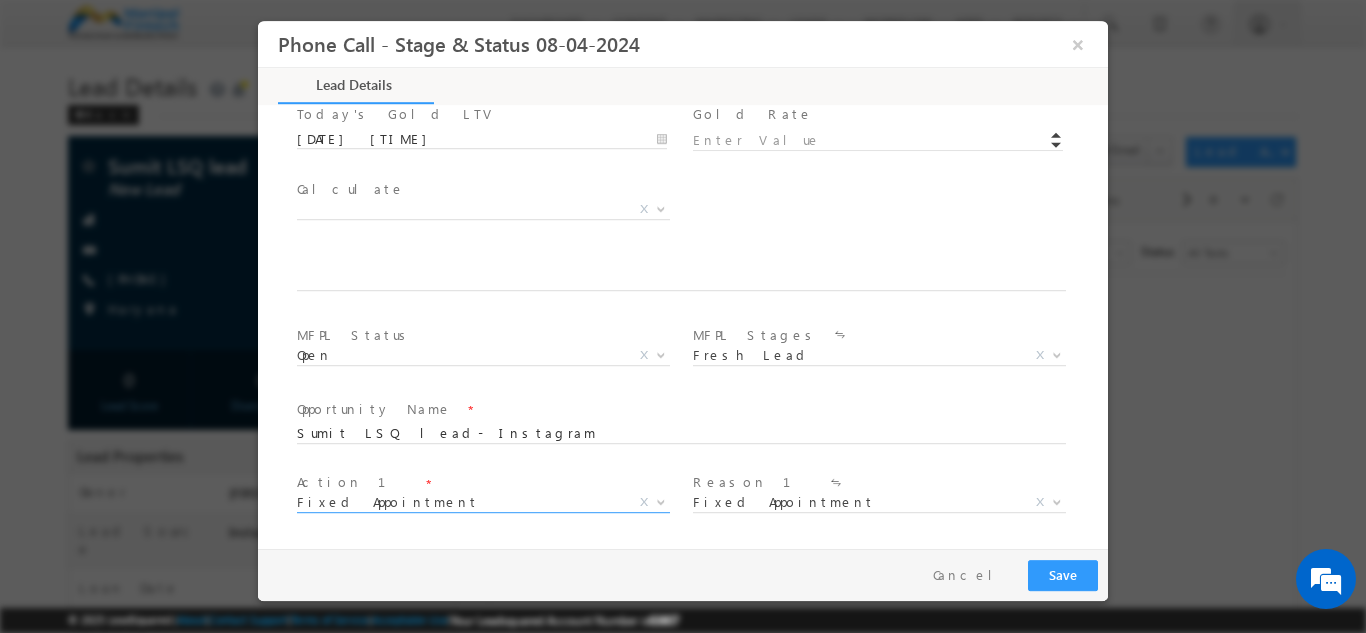 scroll, scrollTop: 1243, scrollLeft: 0, axis: vertical 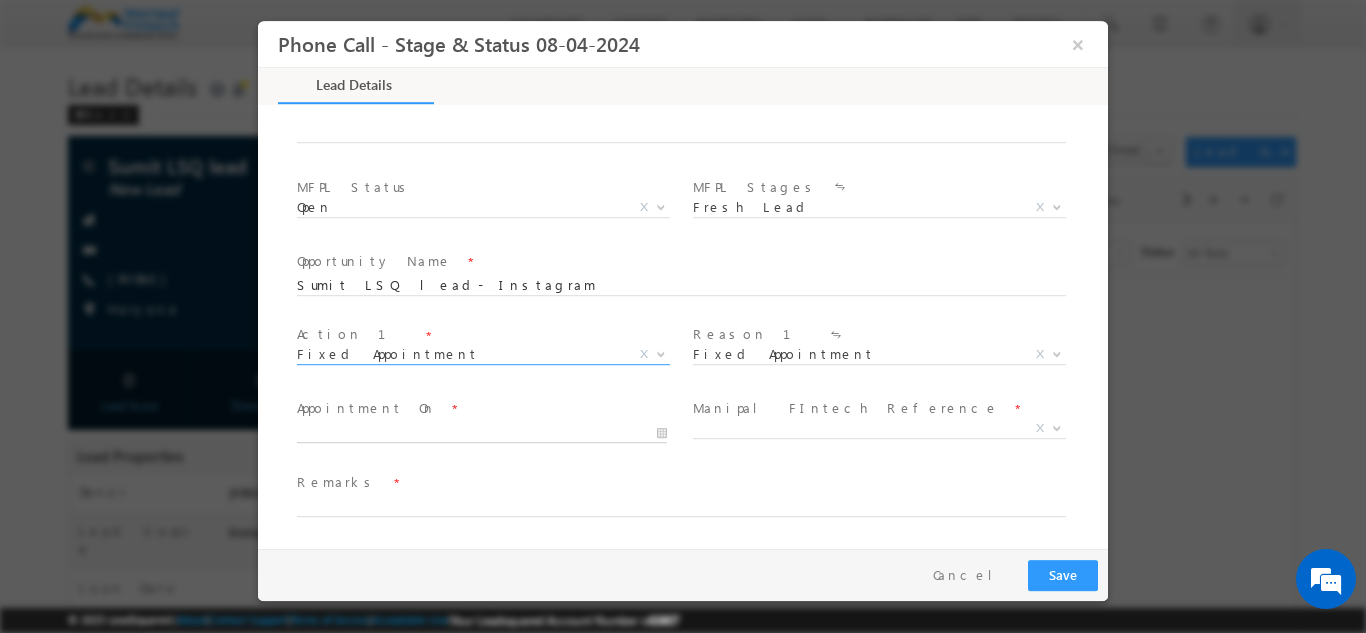 type on "[DATE] [TIME]" 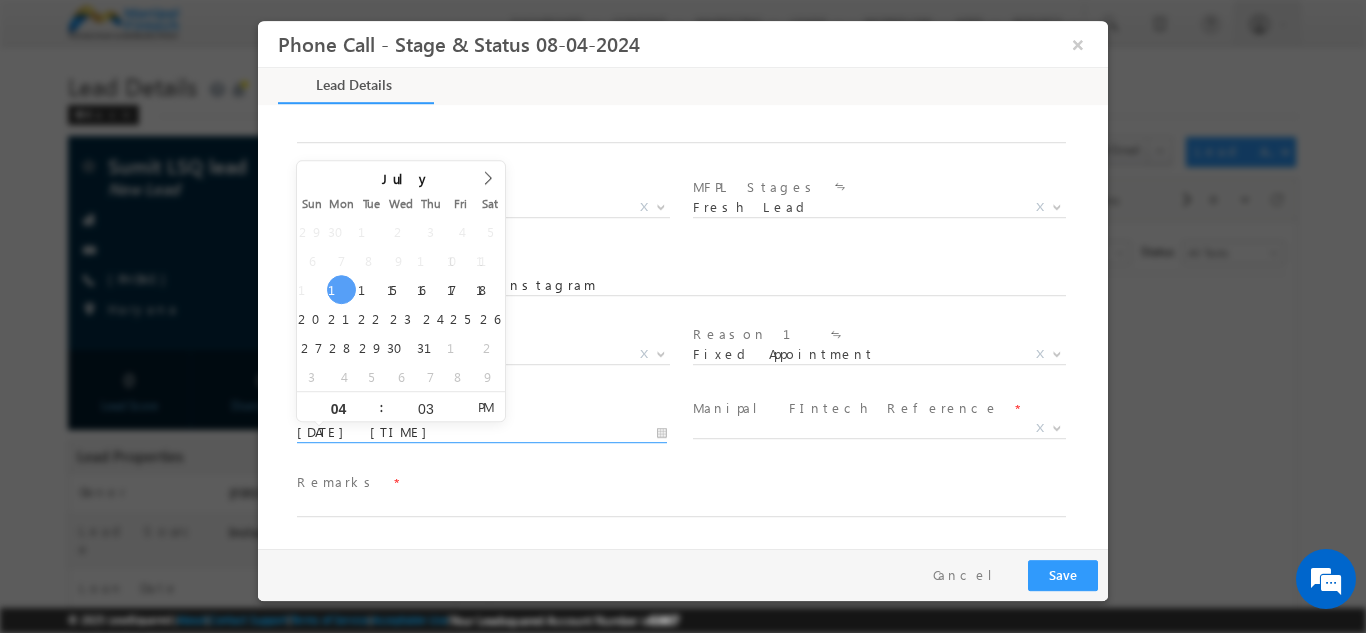 click on "[DATE] [TIME]" at bounding box center [482, 432] 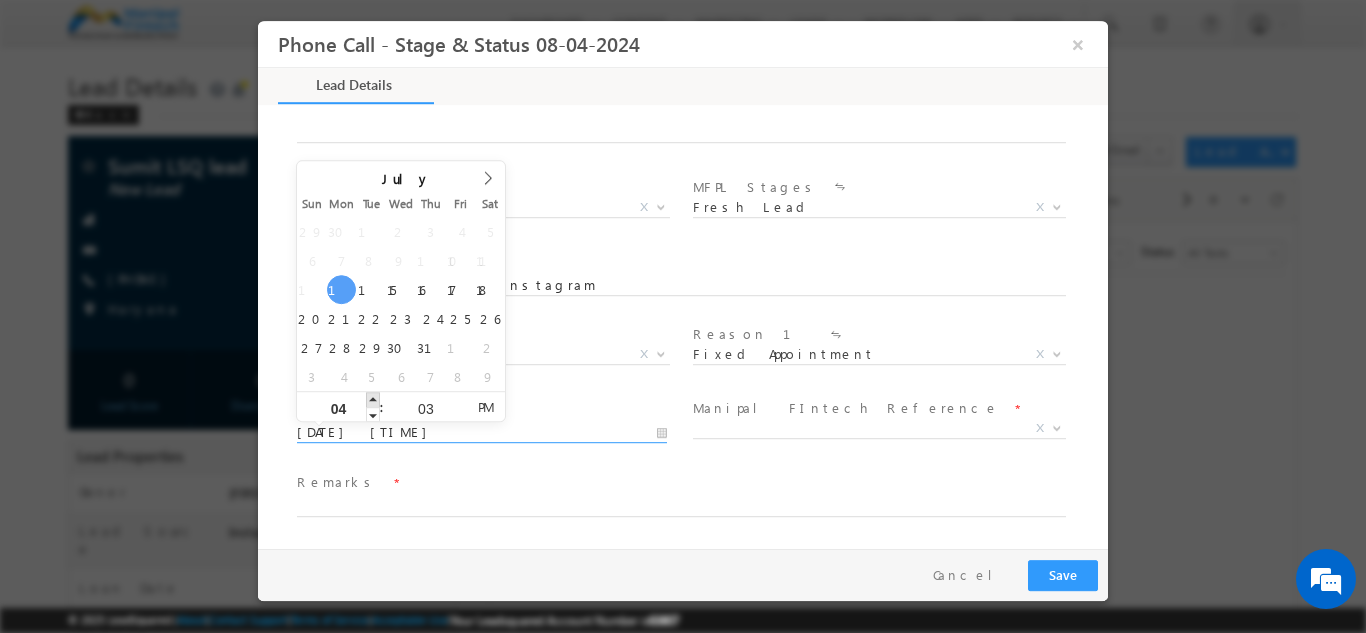 type on "[DATE] [TIME]" 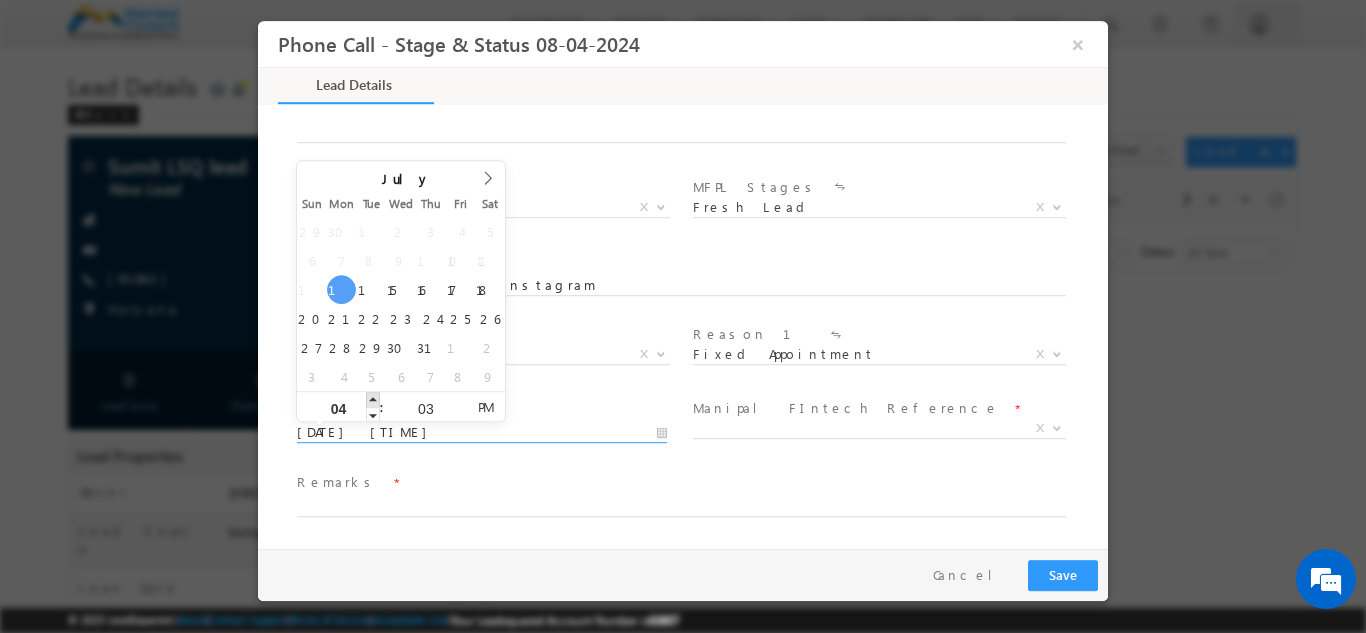 type on "05" 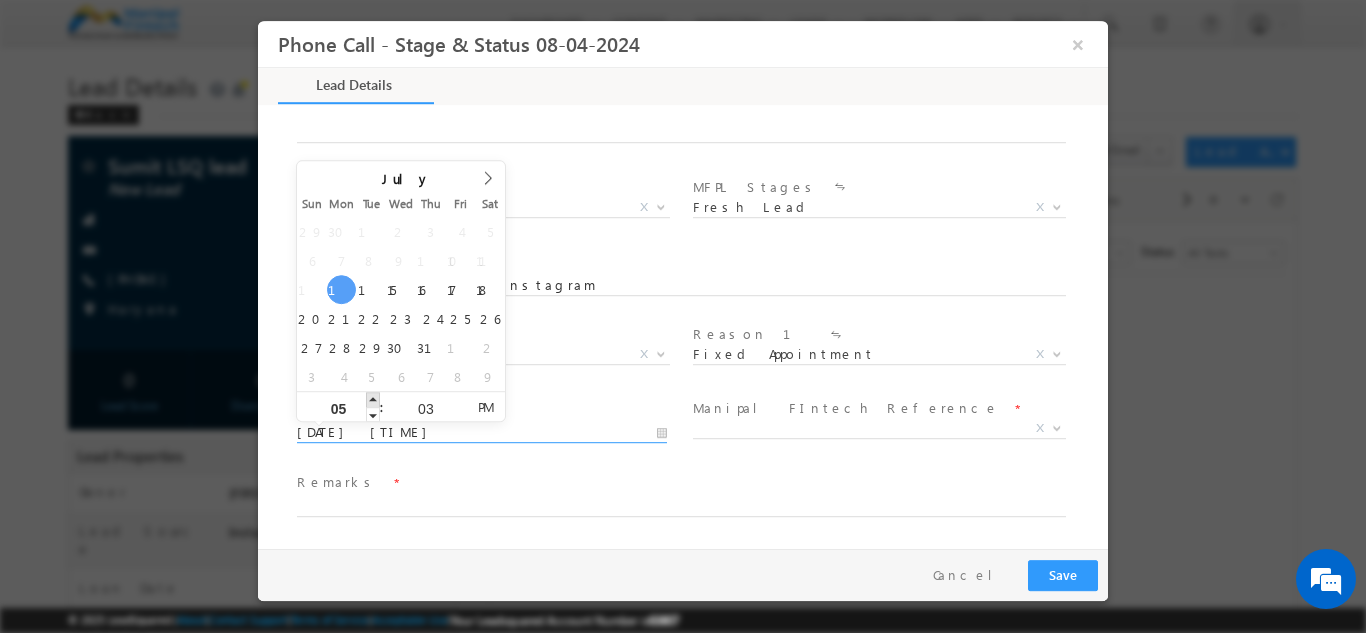 click at bounding box center [373, 398] 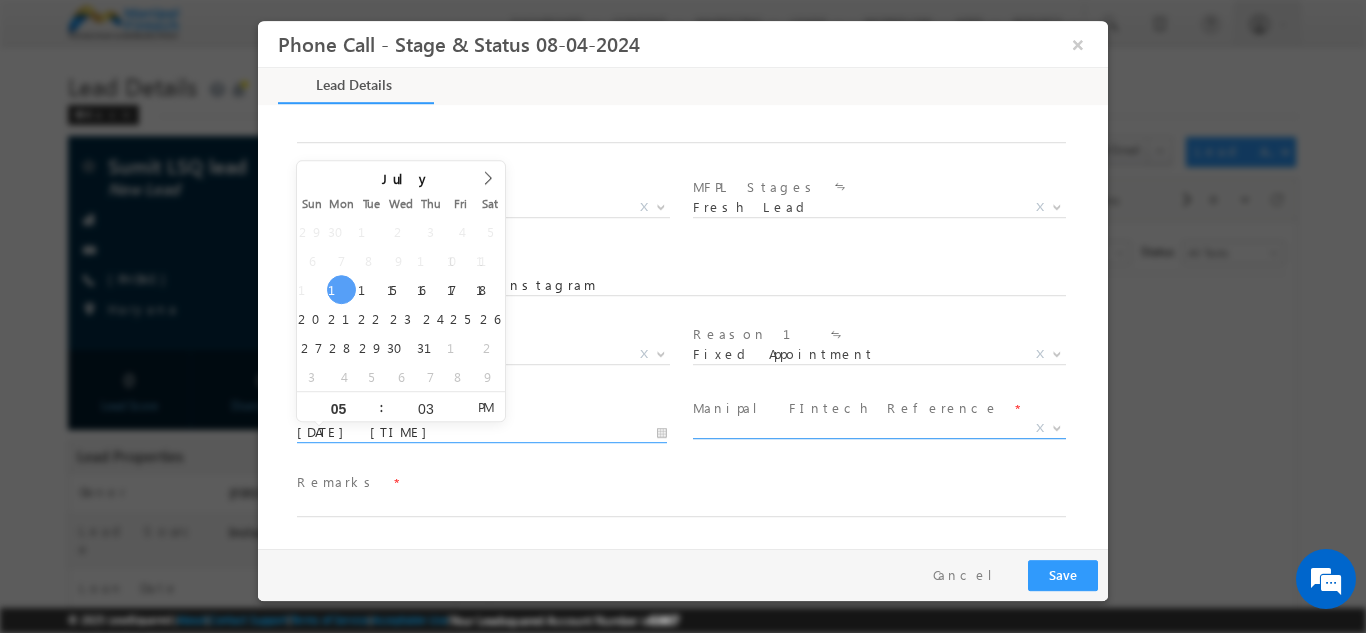 click on "X" at bounding box center [879, 428] 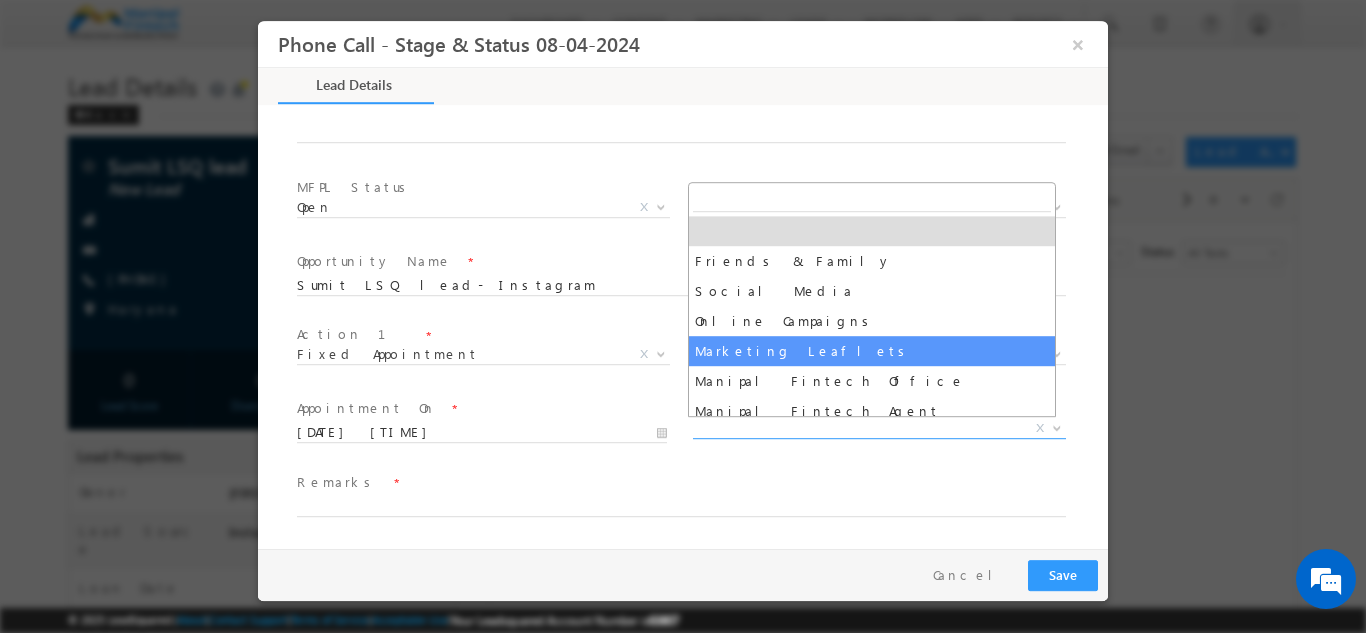 select on "Marketing Leaflets" 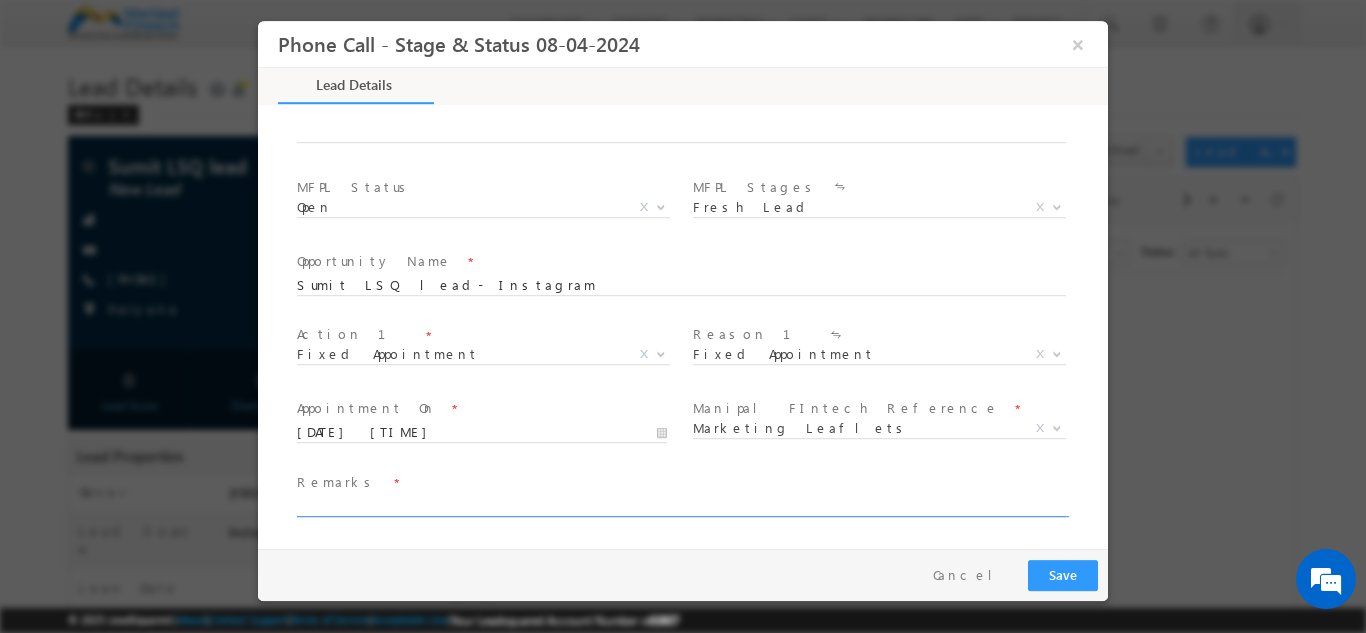 click at bounding box center (681, 506) 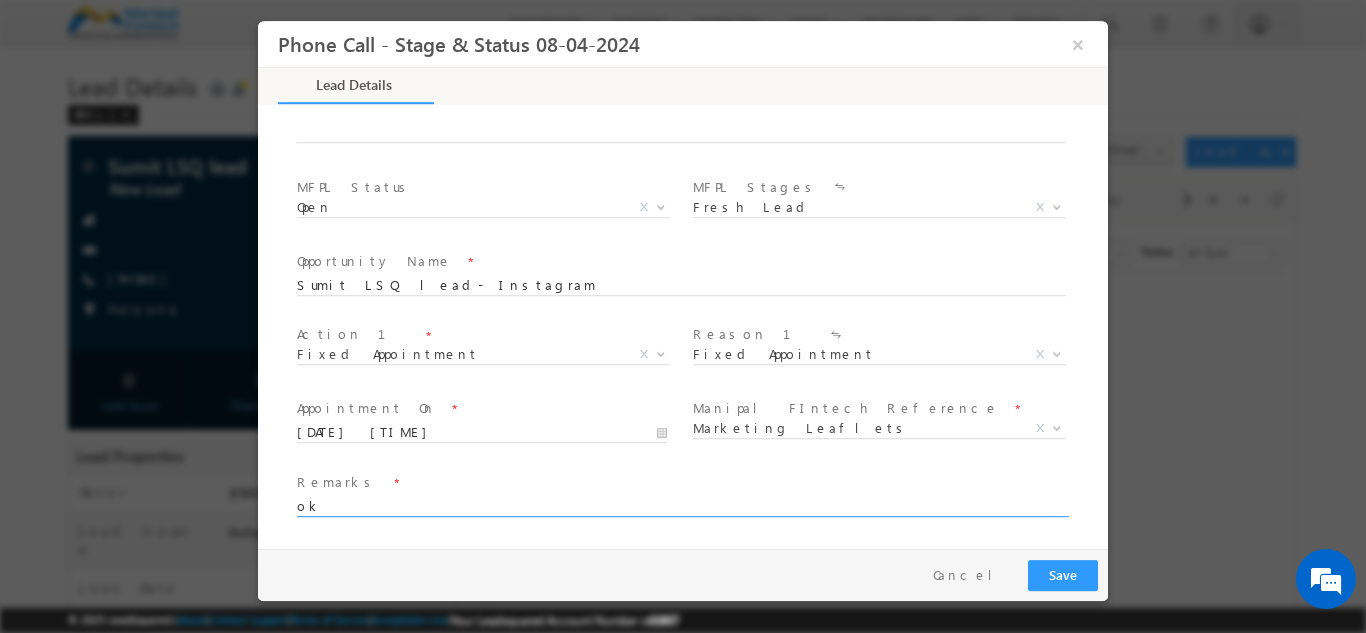 type on "ok" 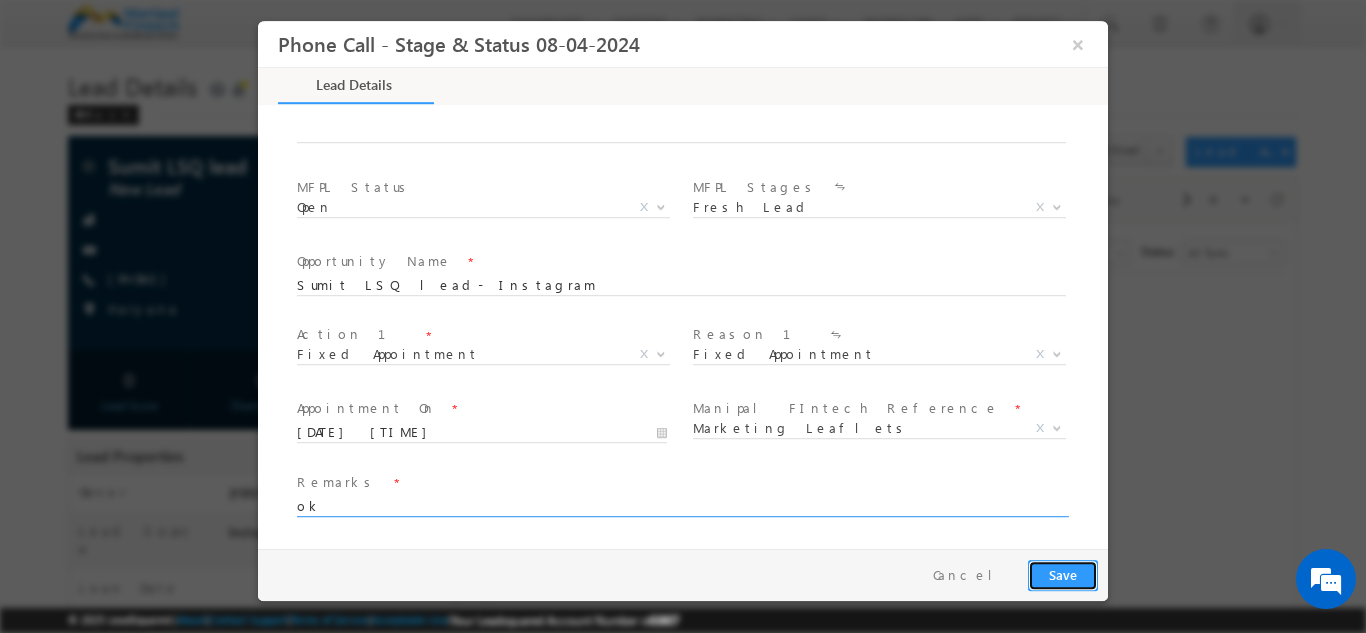 click on "Save" at bounding box center [1063, 574] 